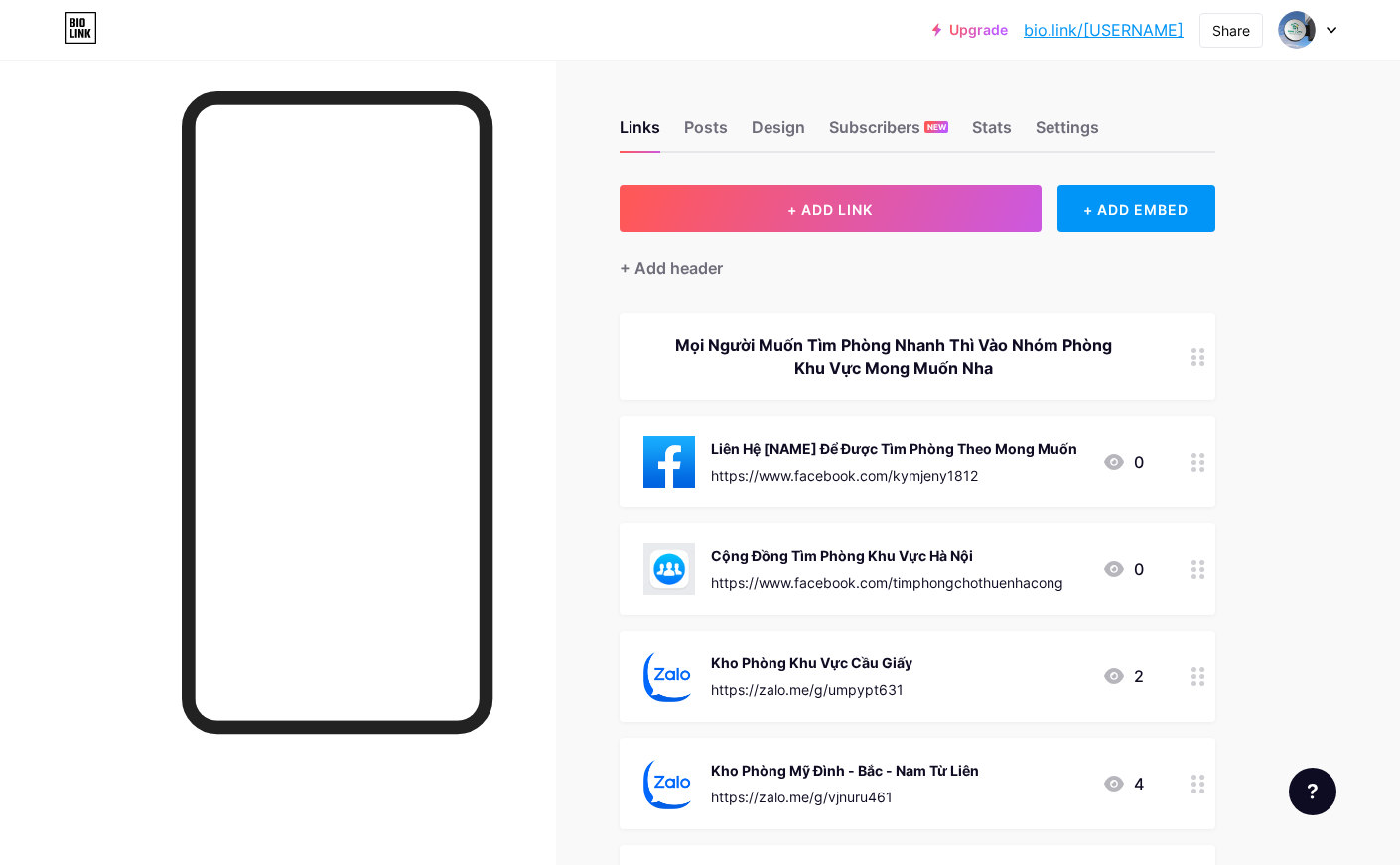 scroll, scrollTop: 0, scrollLeft: 0, axis: both 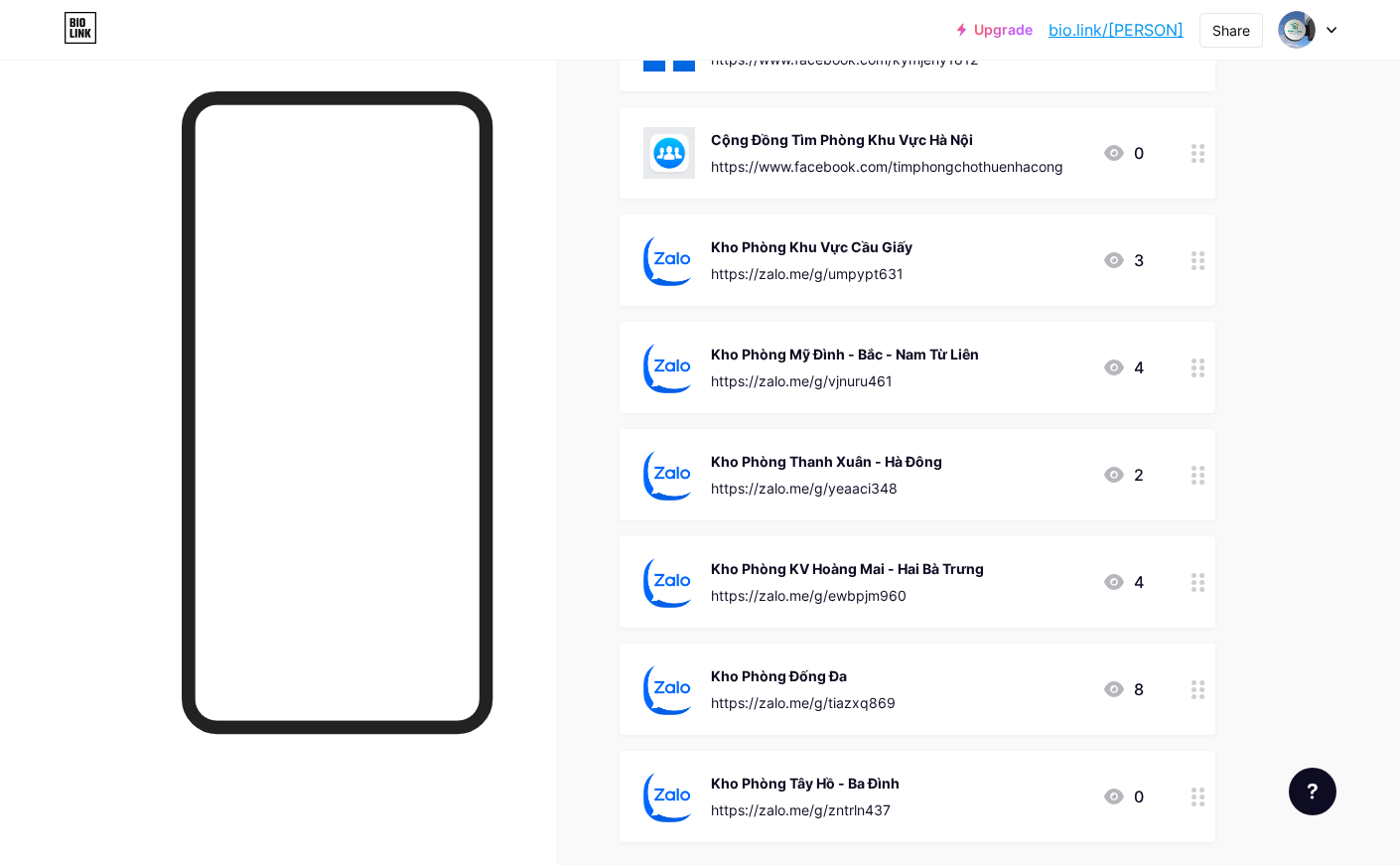 click 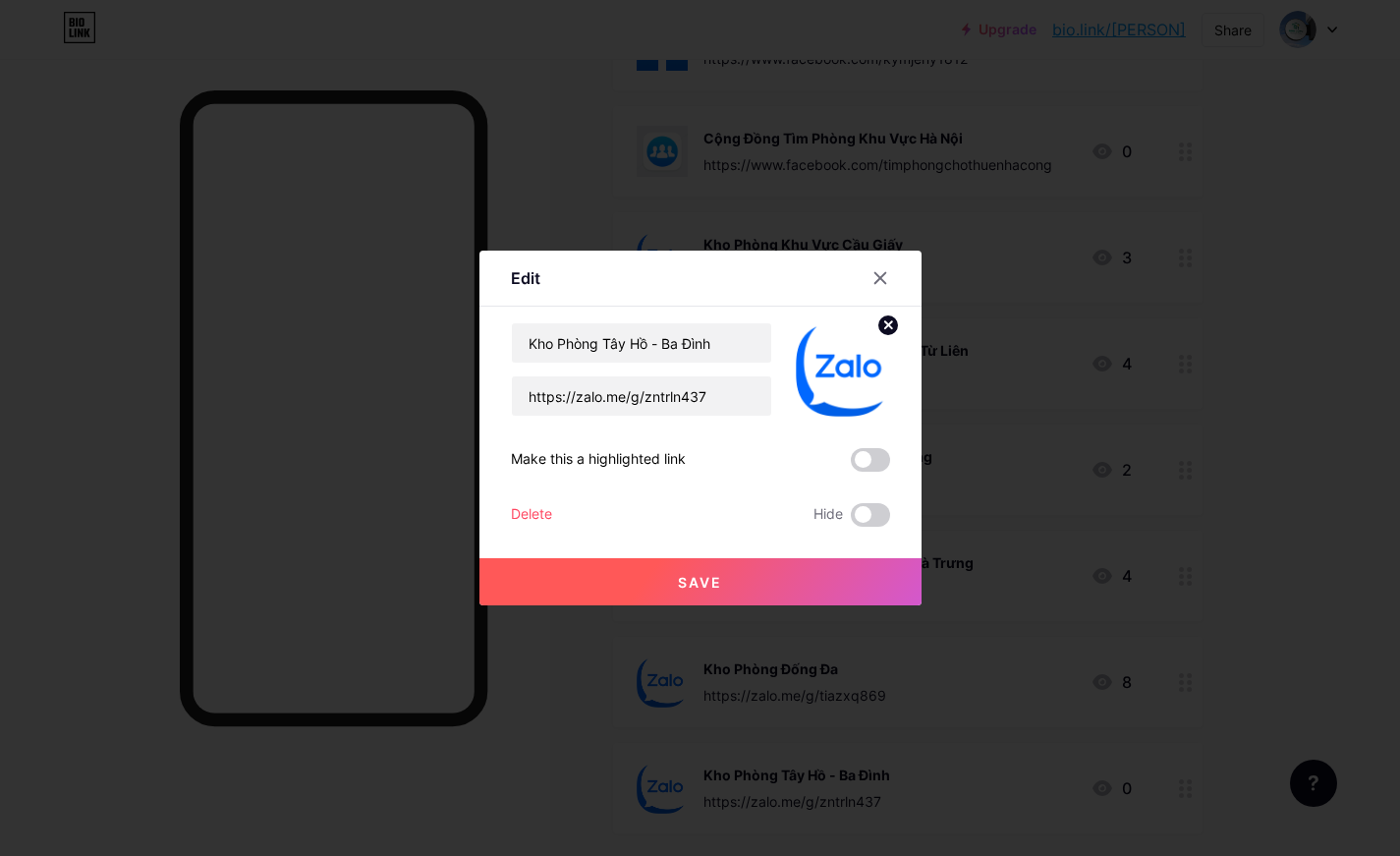click on "Delete" at bounding box center [532, 515] 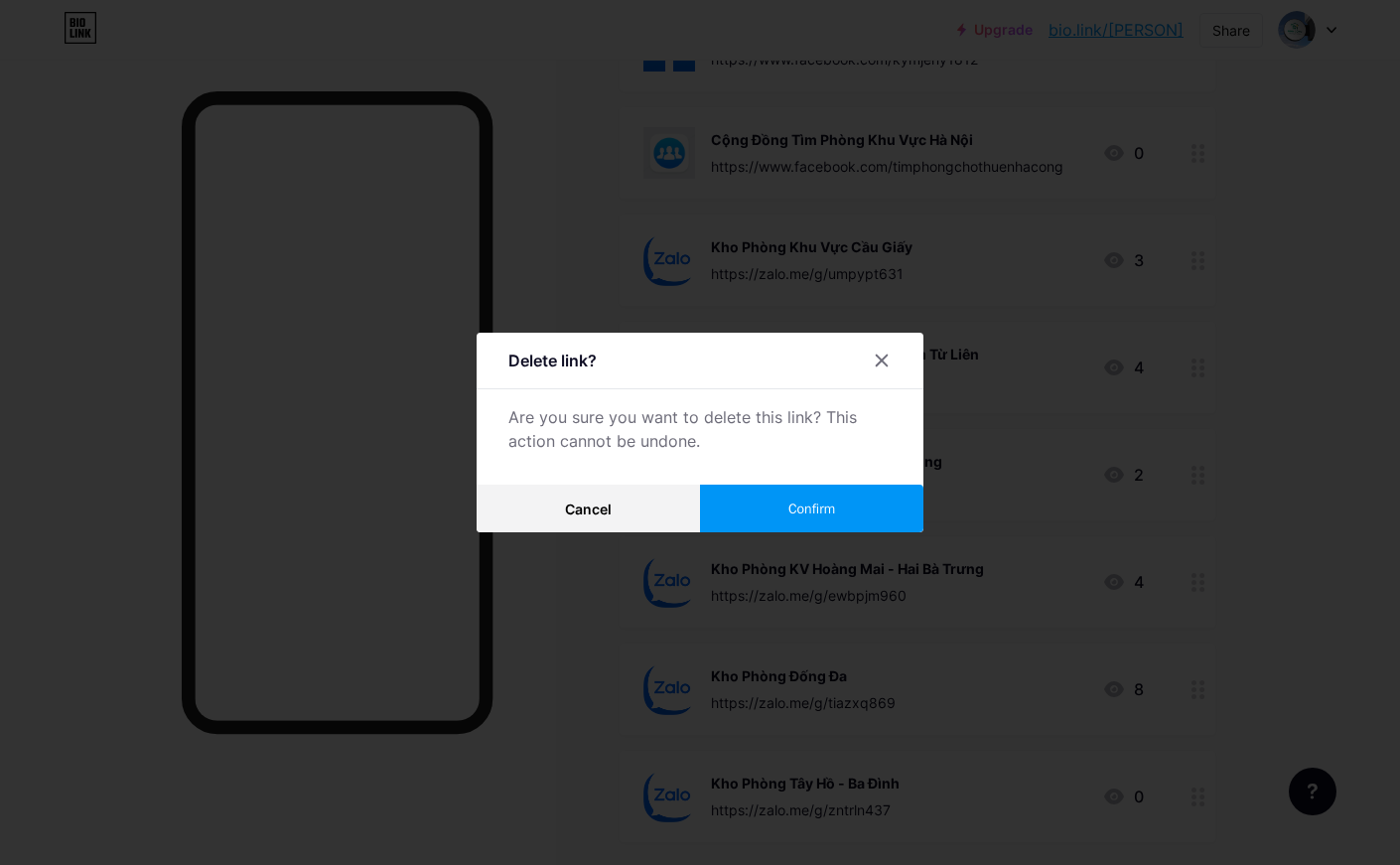 click on "Confirm" at bounding box center [811, 508] 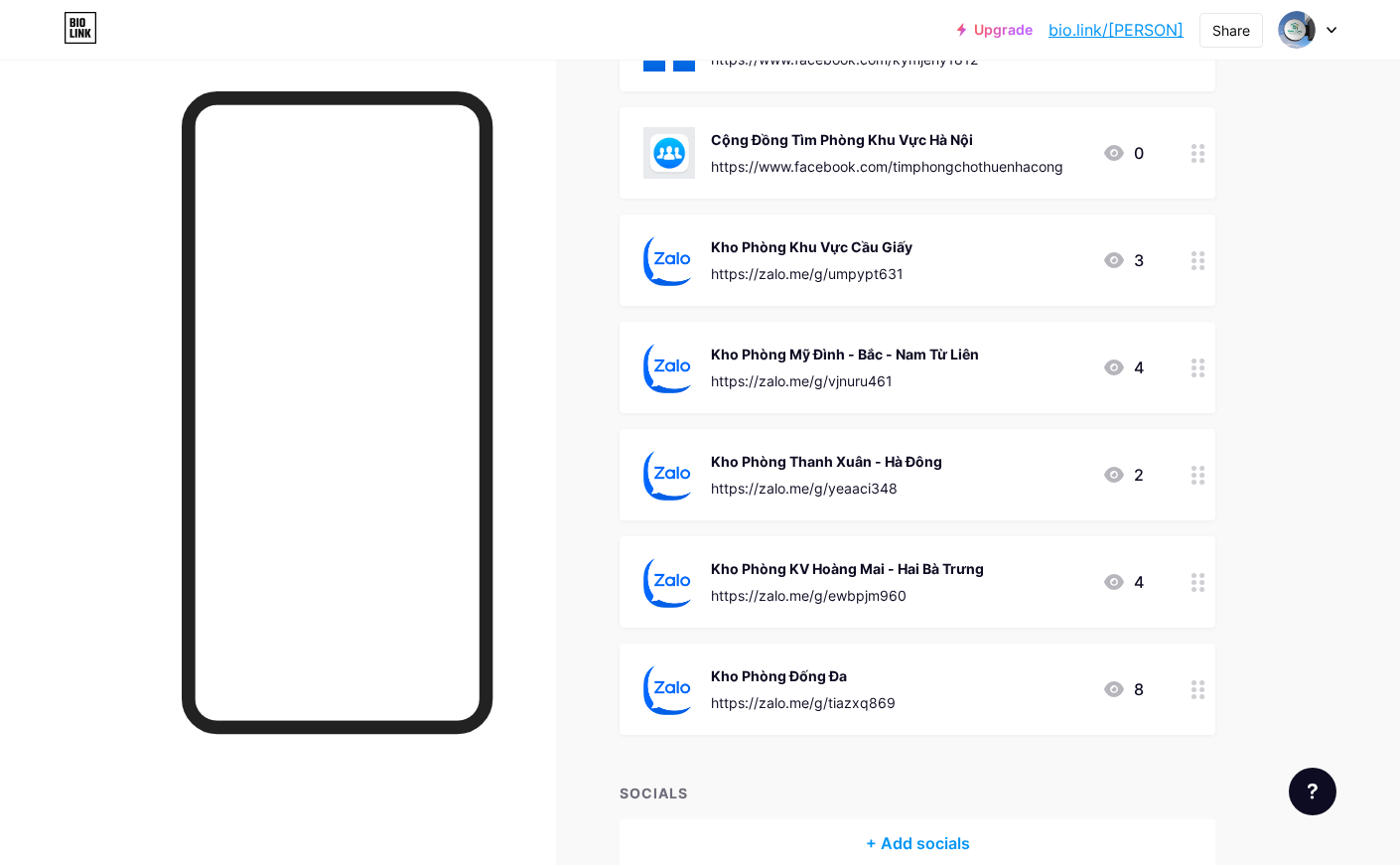 click at bounding box center [1198, 689] 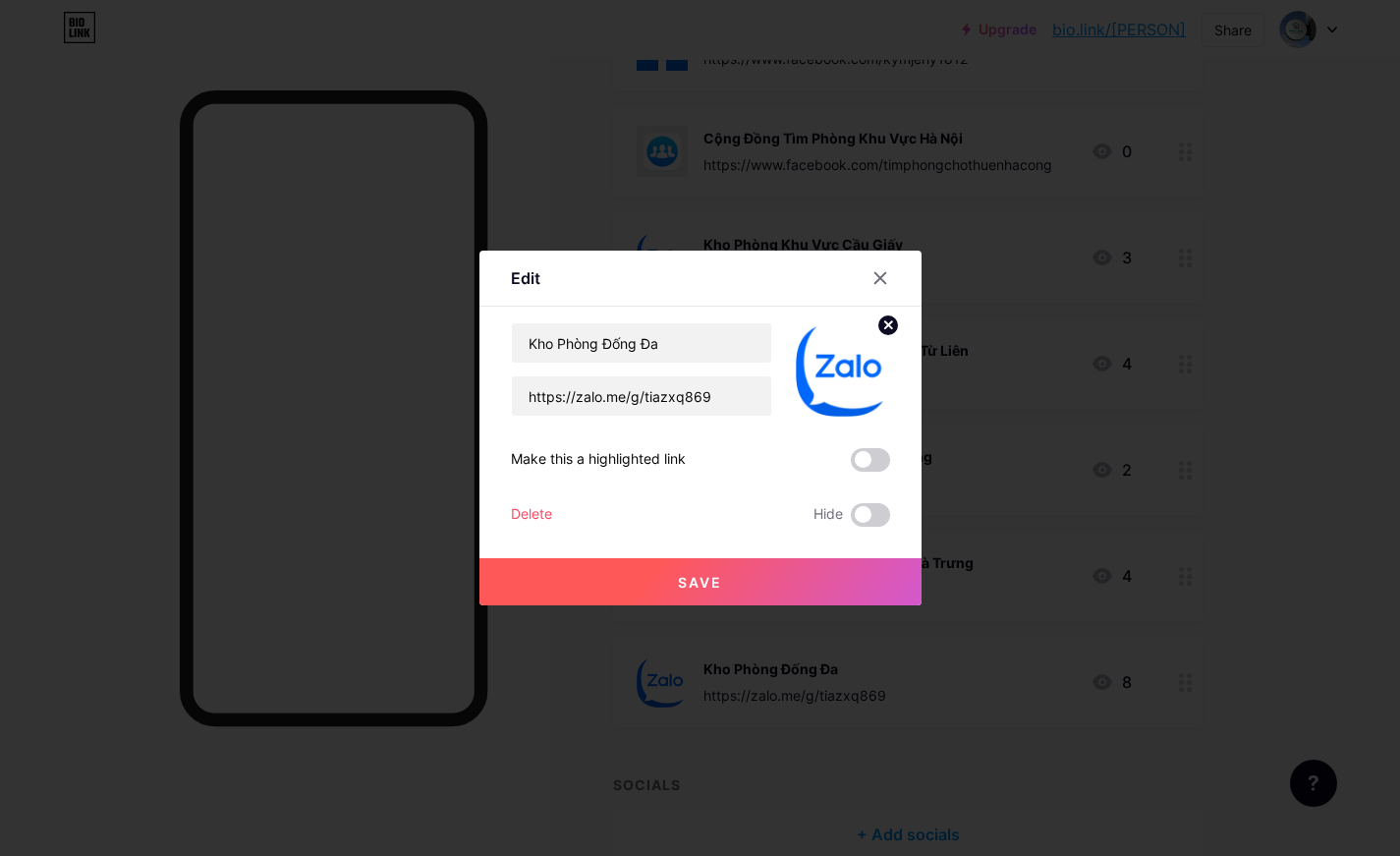 click on "Delete" at bounding box center (532, 515) 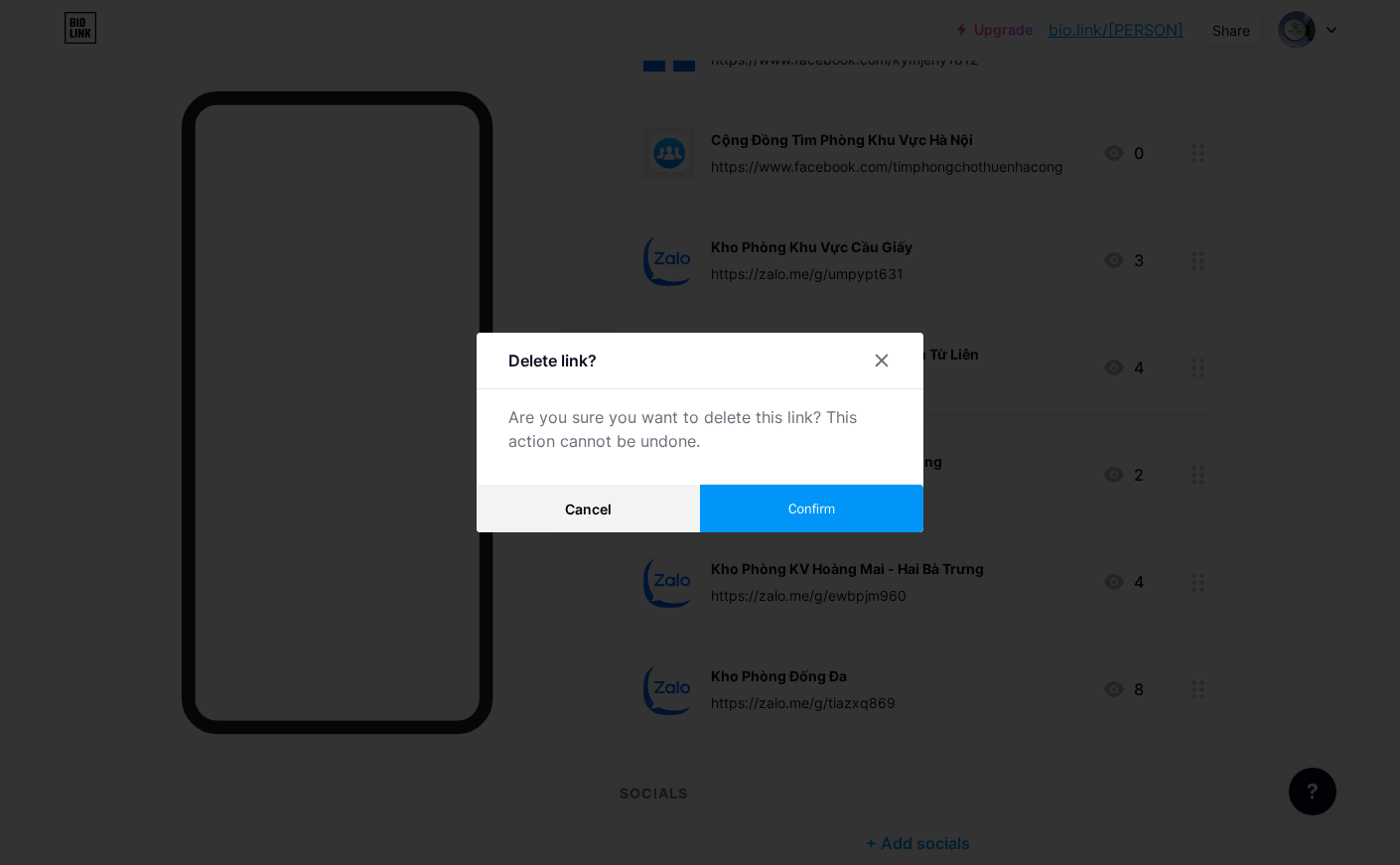 click on "Confirm" at bounding box center (811, 508) 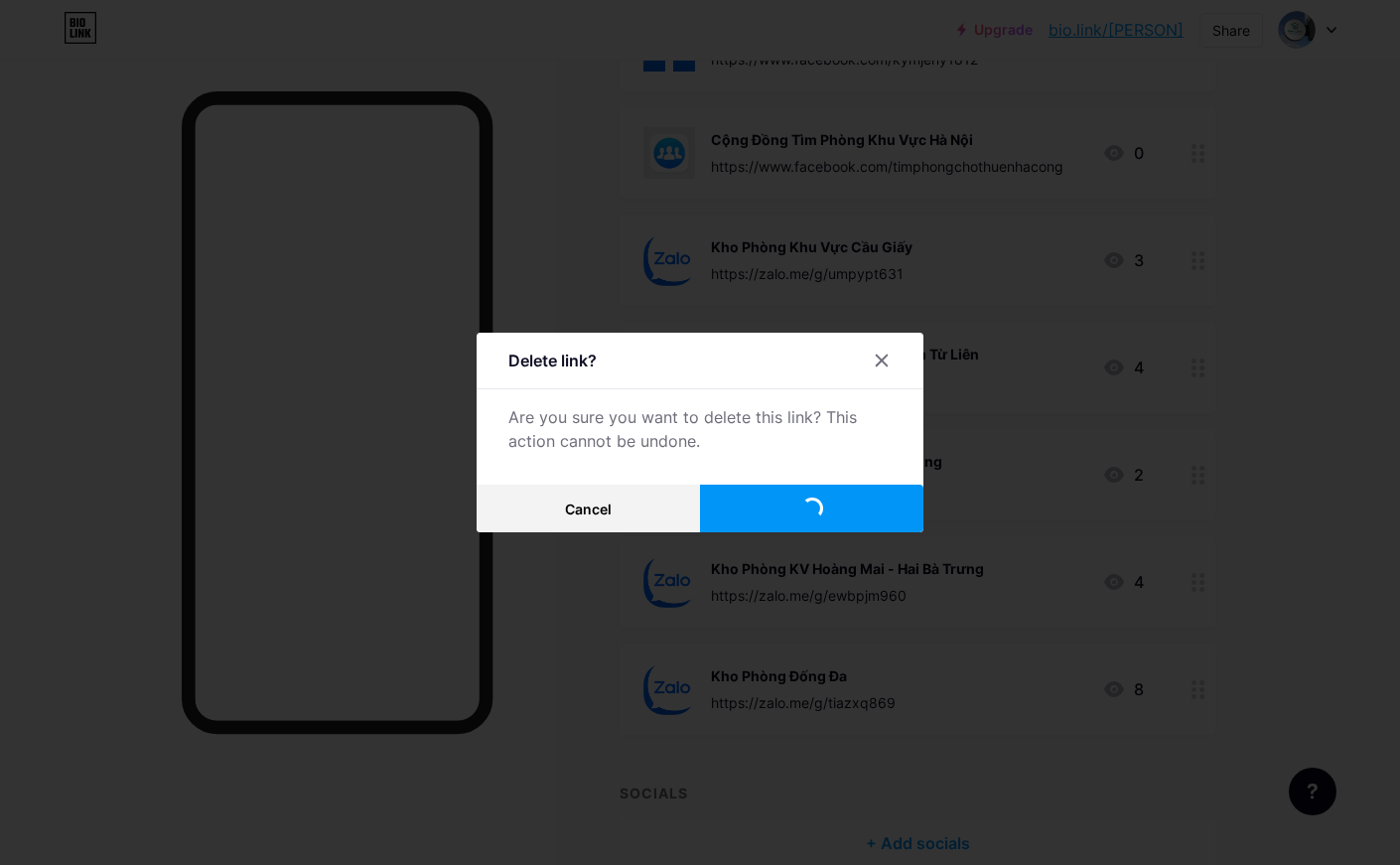 scroll, scrollTop: 409, scrollLeft: 0, axis: vertical 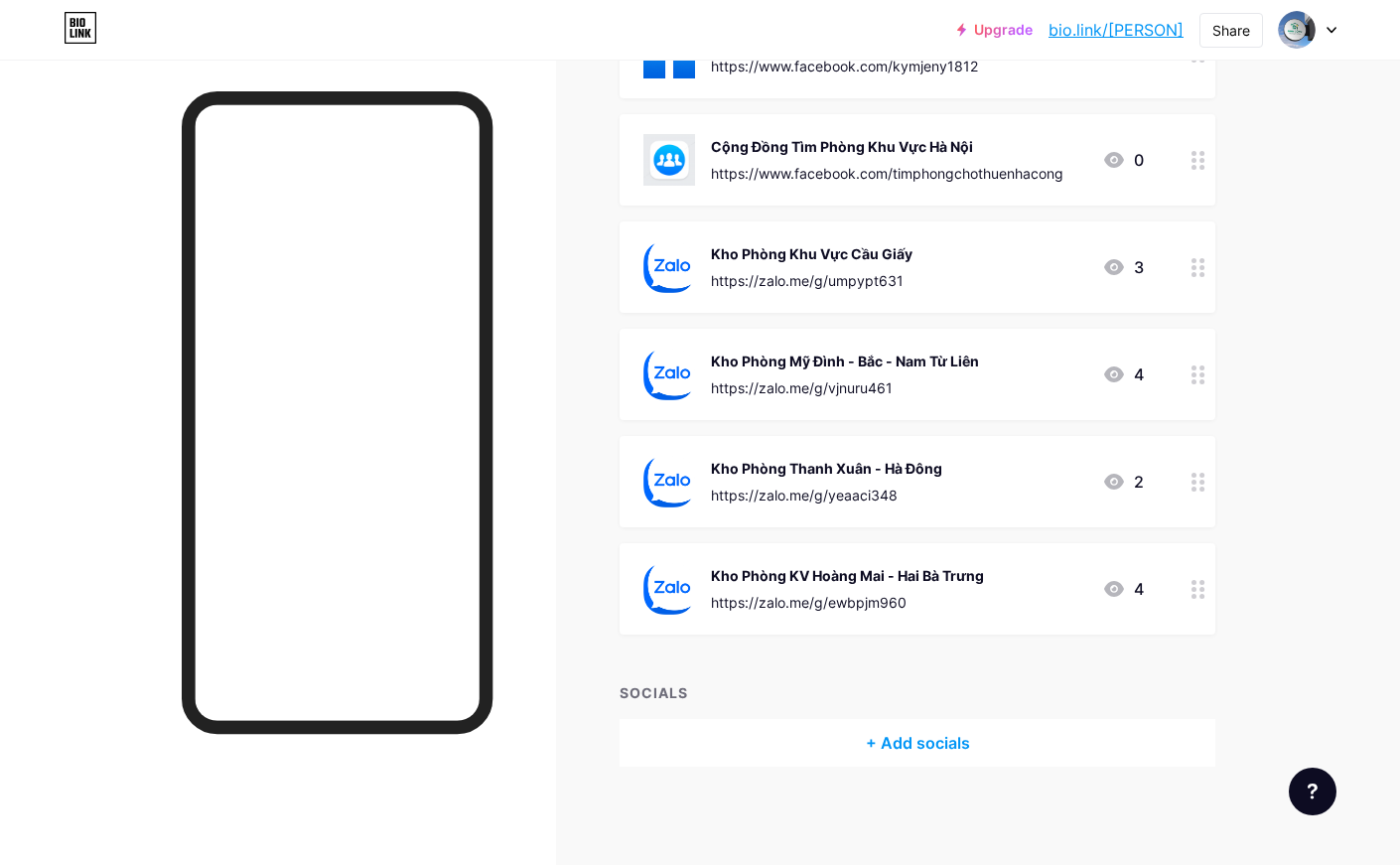 click at bounding box center (1198, 589) 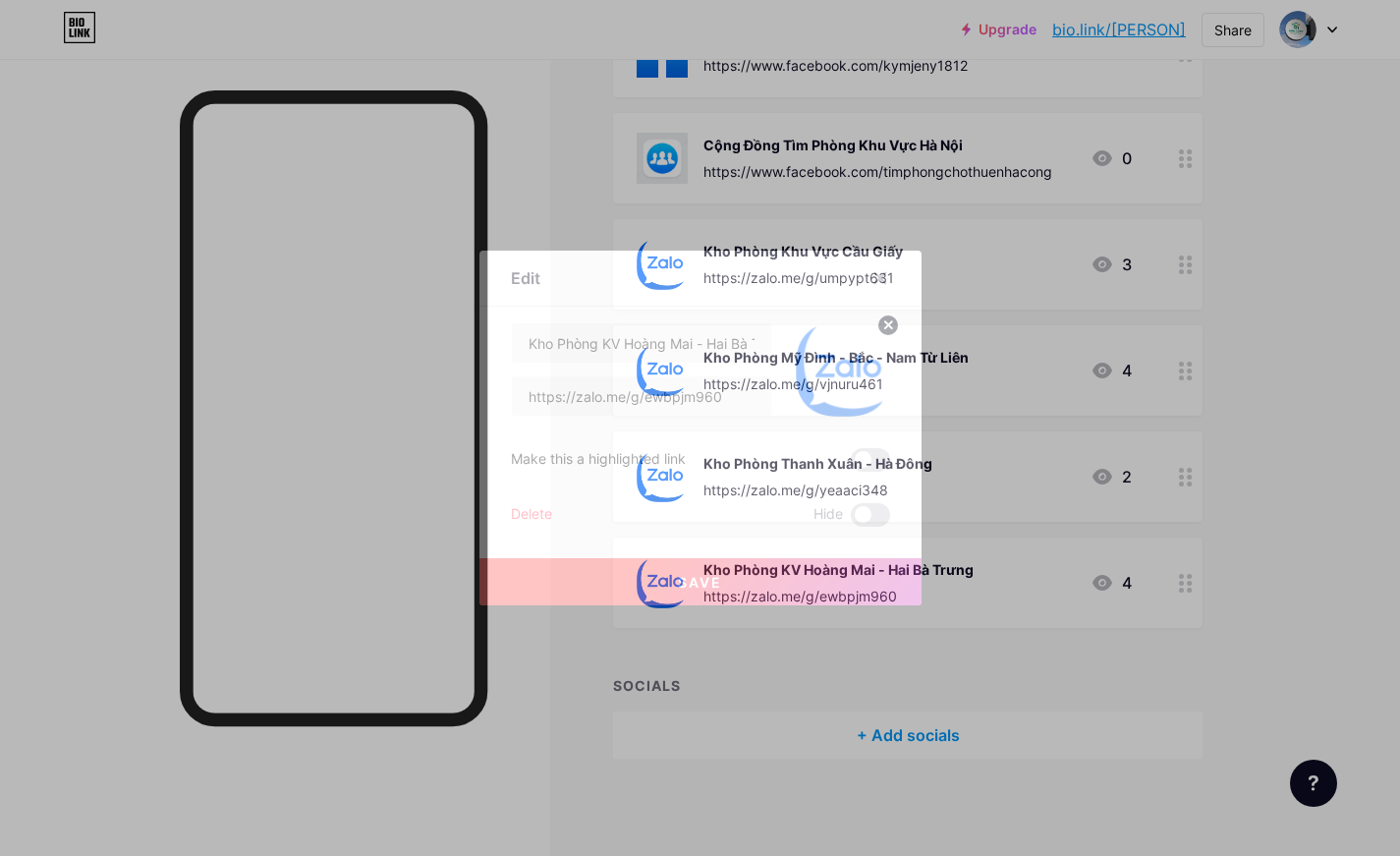 click on "Delete" at bounding box center [532, 515] 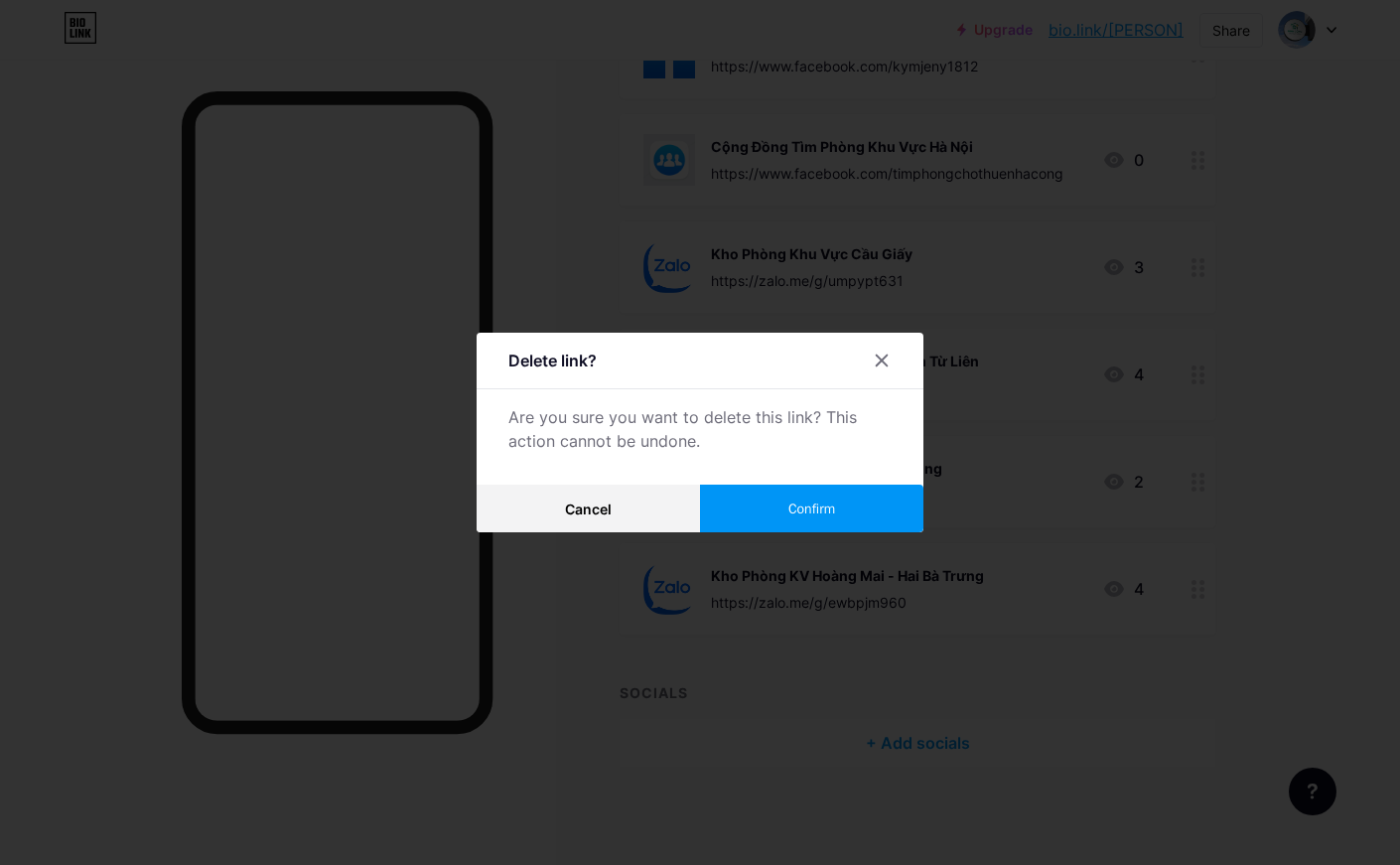 click on "Confirm" at bounding box center (811, 508) 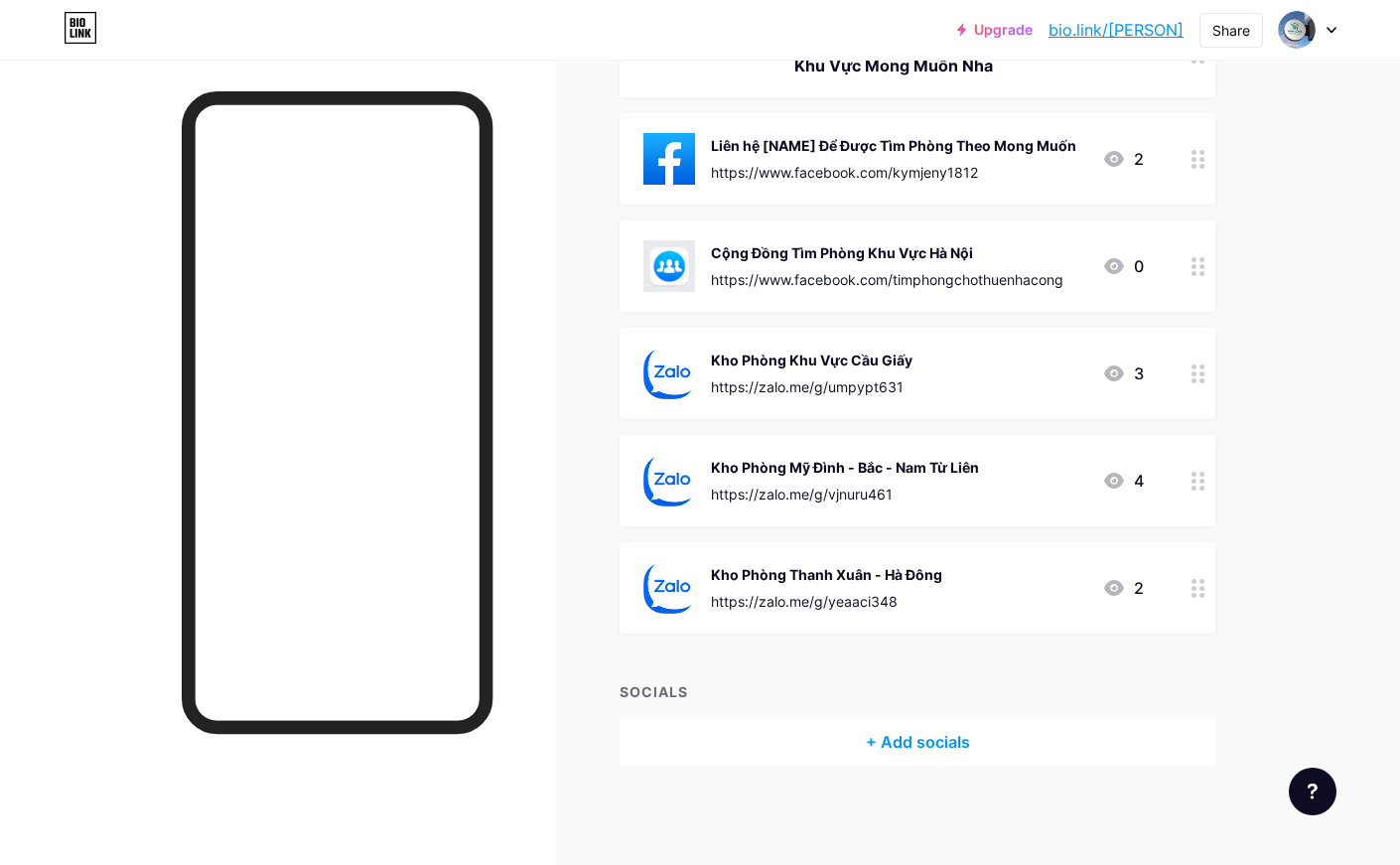 scroll, scrollTop: 302, scrollLeft: 0, axis: vertical 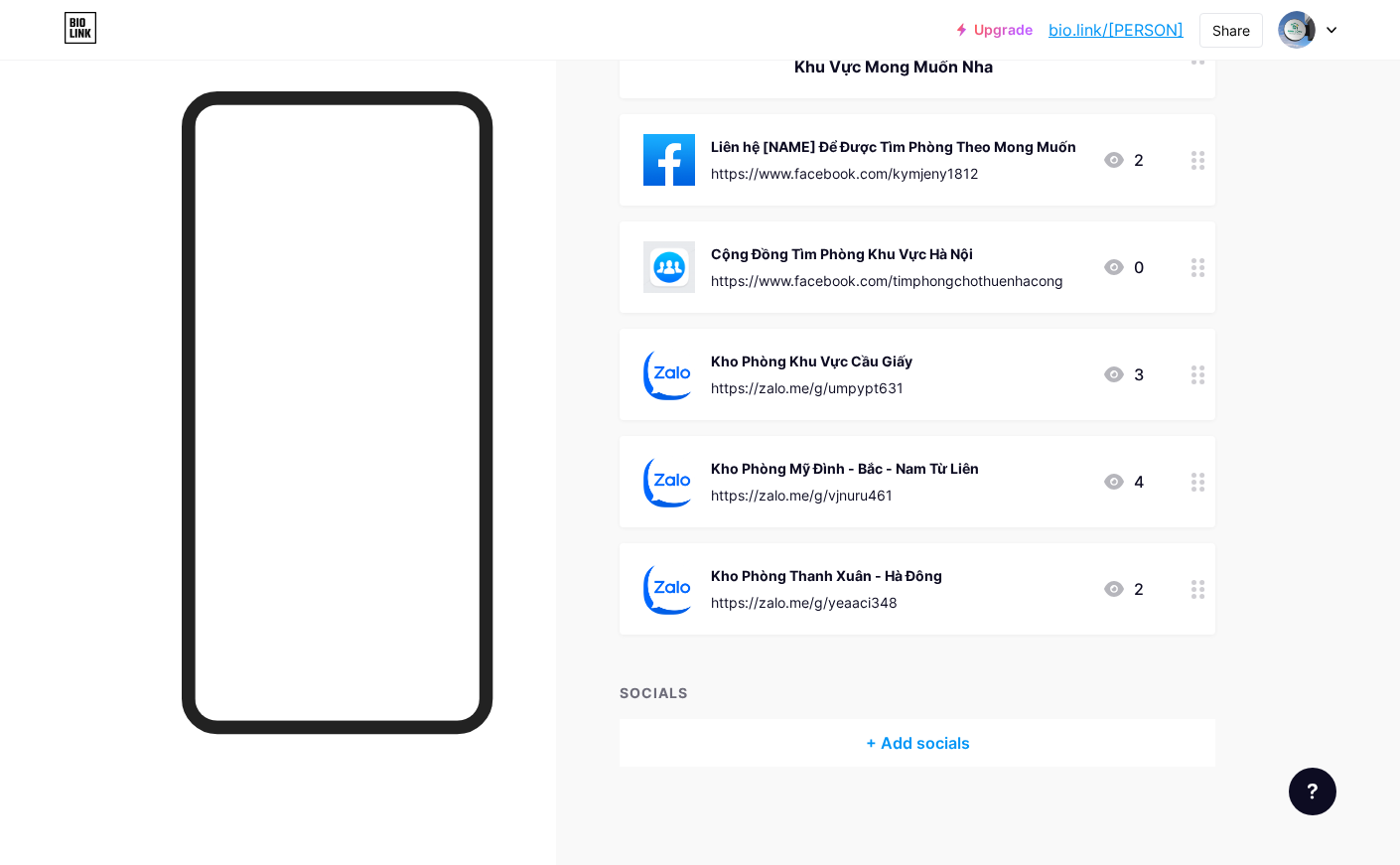 click at bounding box center [1198, 589] 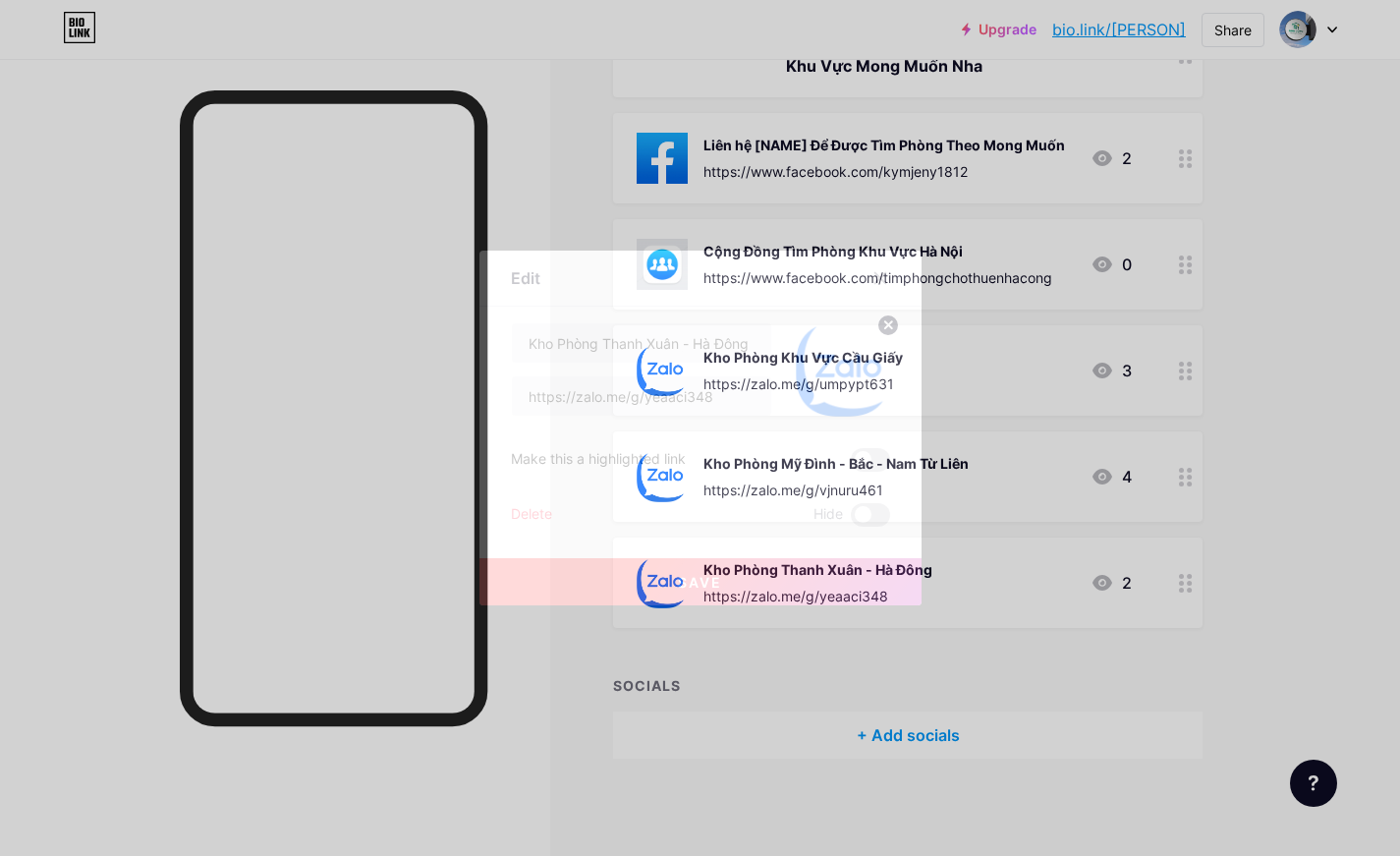 click on "Delete" at bounding box center (532, 515) 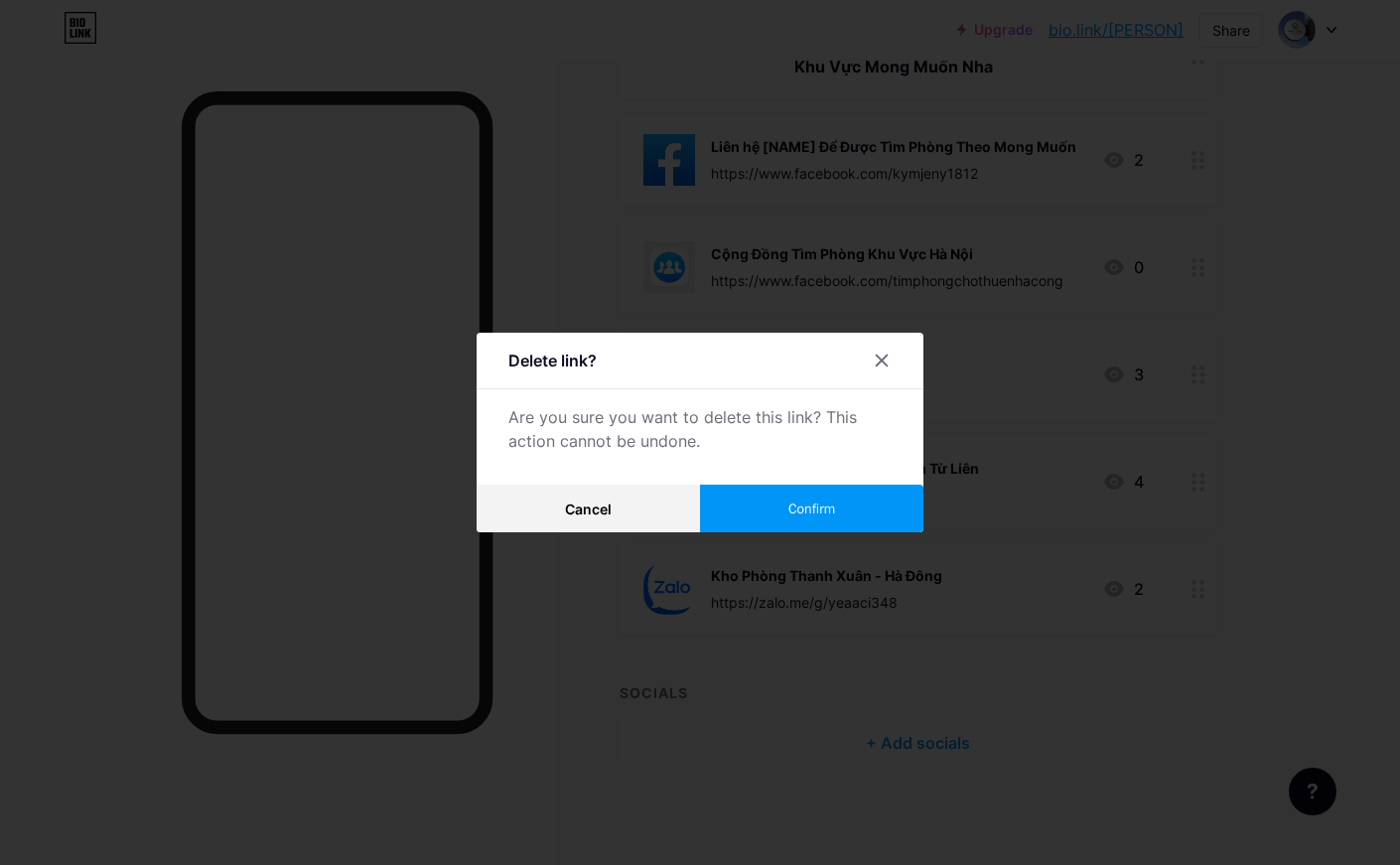 click on "Confirm" at bounding box center (811, 508) 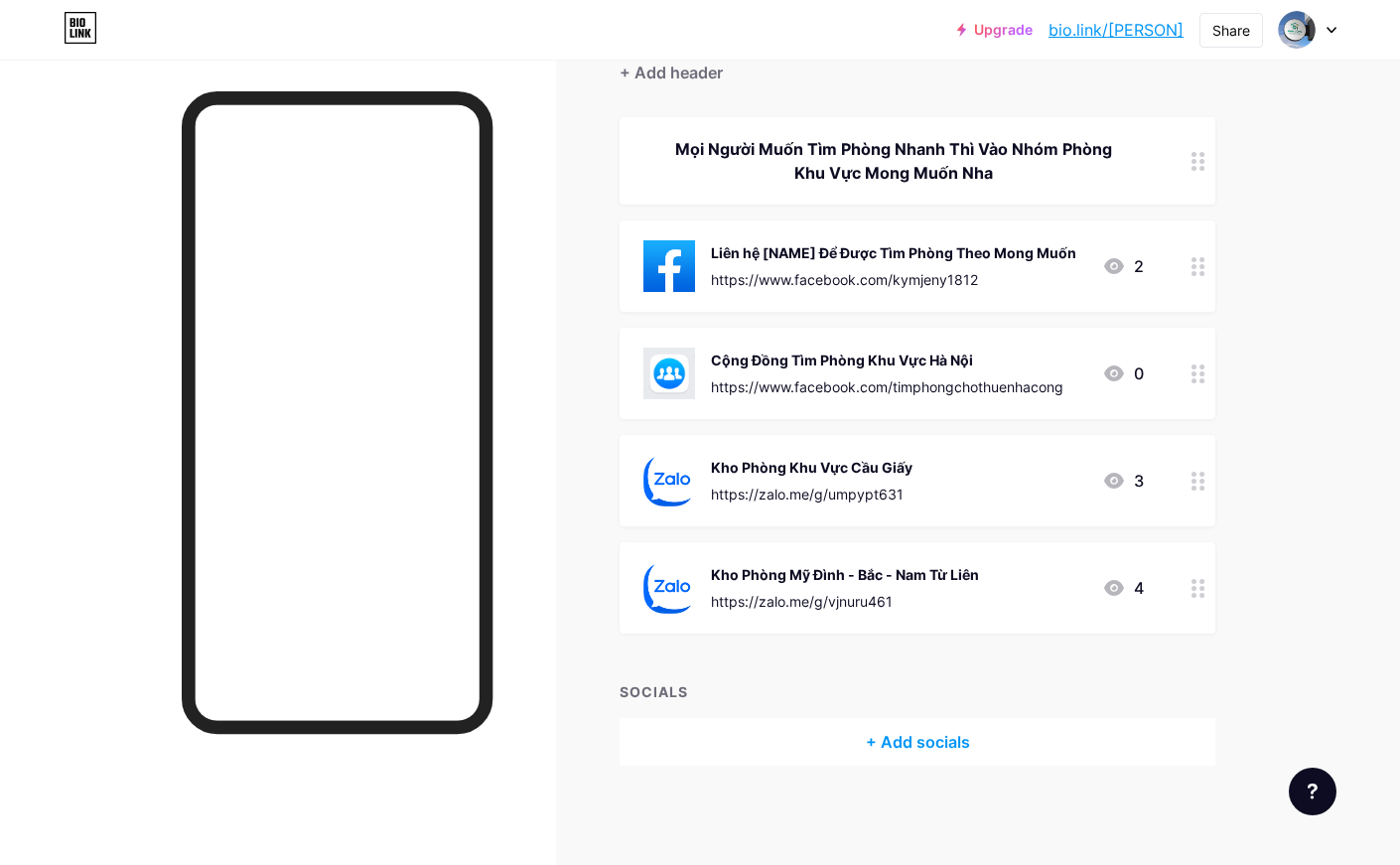 scroll, scrollTop: 195, scrollLeft: 0, axis: vertical 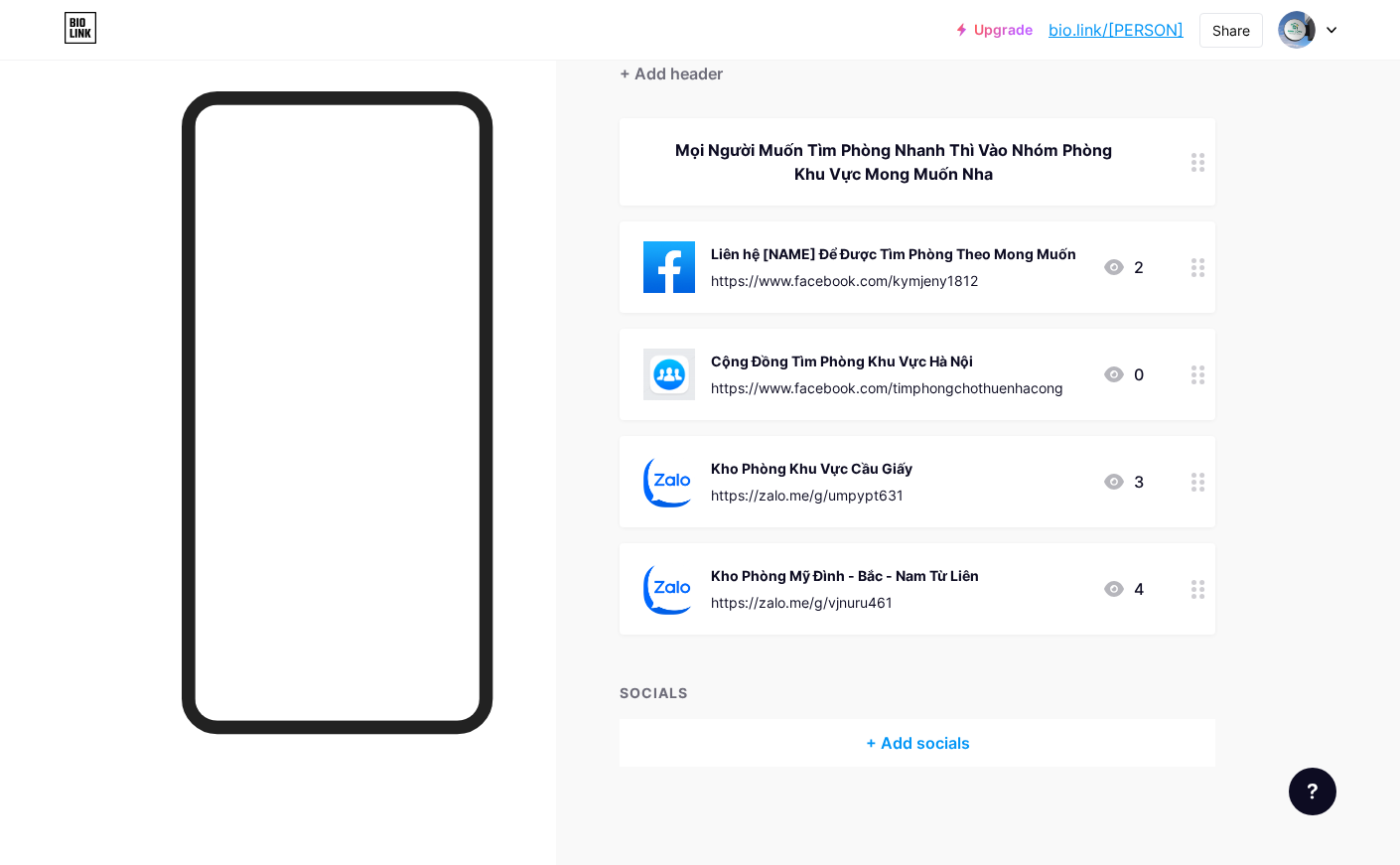 click at bounding box center (1198, 482) 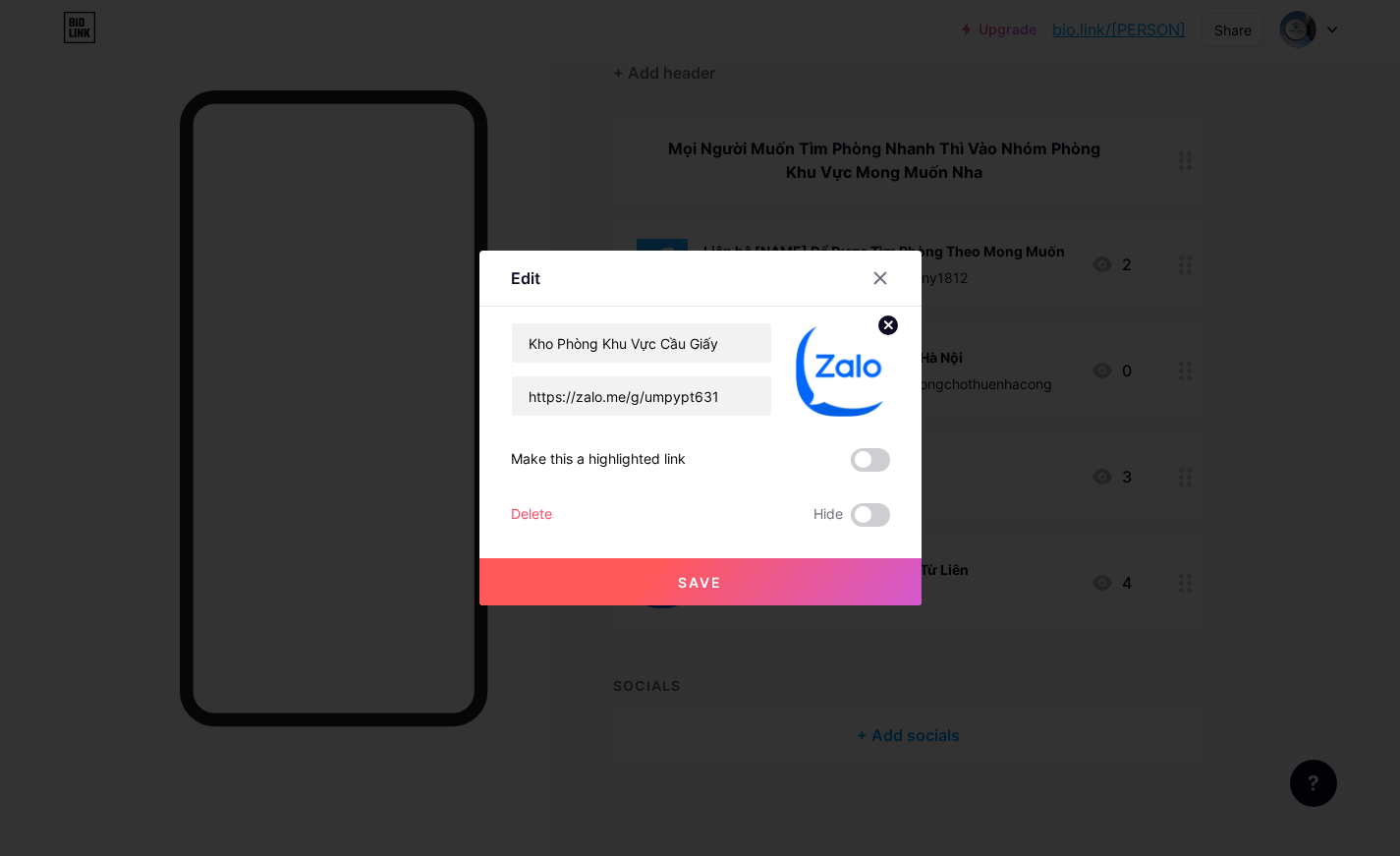click on "Delete" at bounding box center [532, 515] 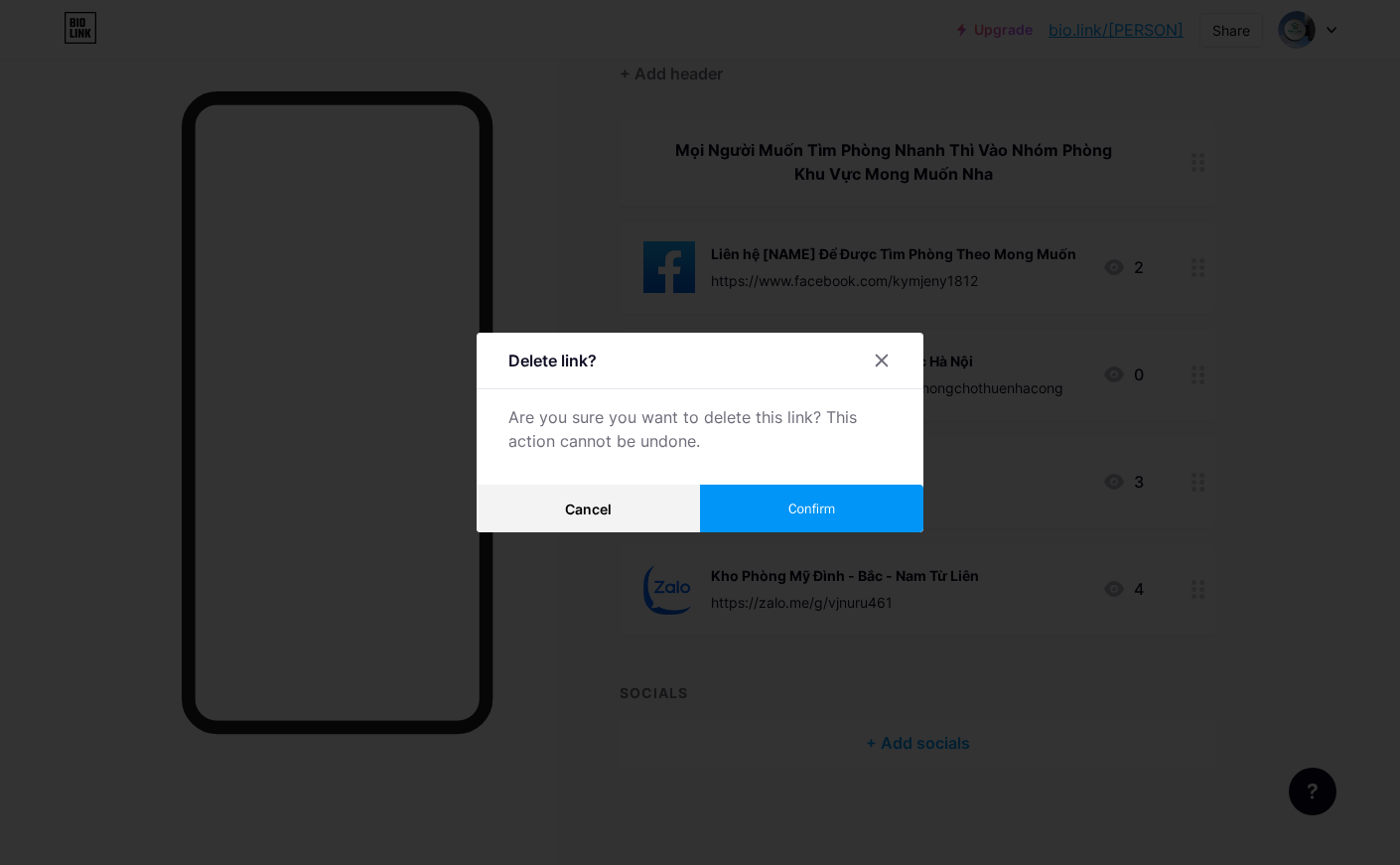 click on "Confirm" at bounding box center (811, 508) 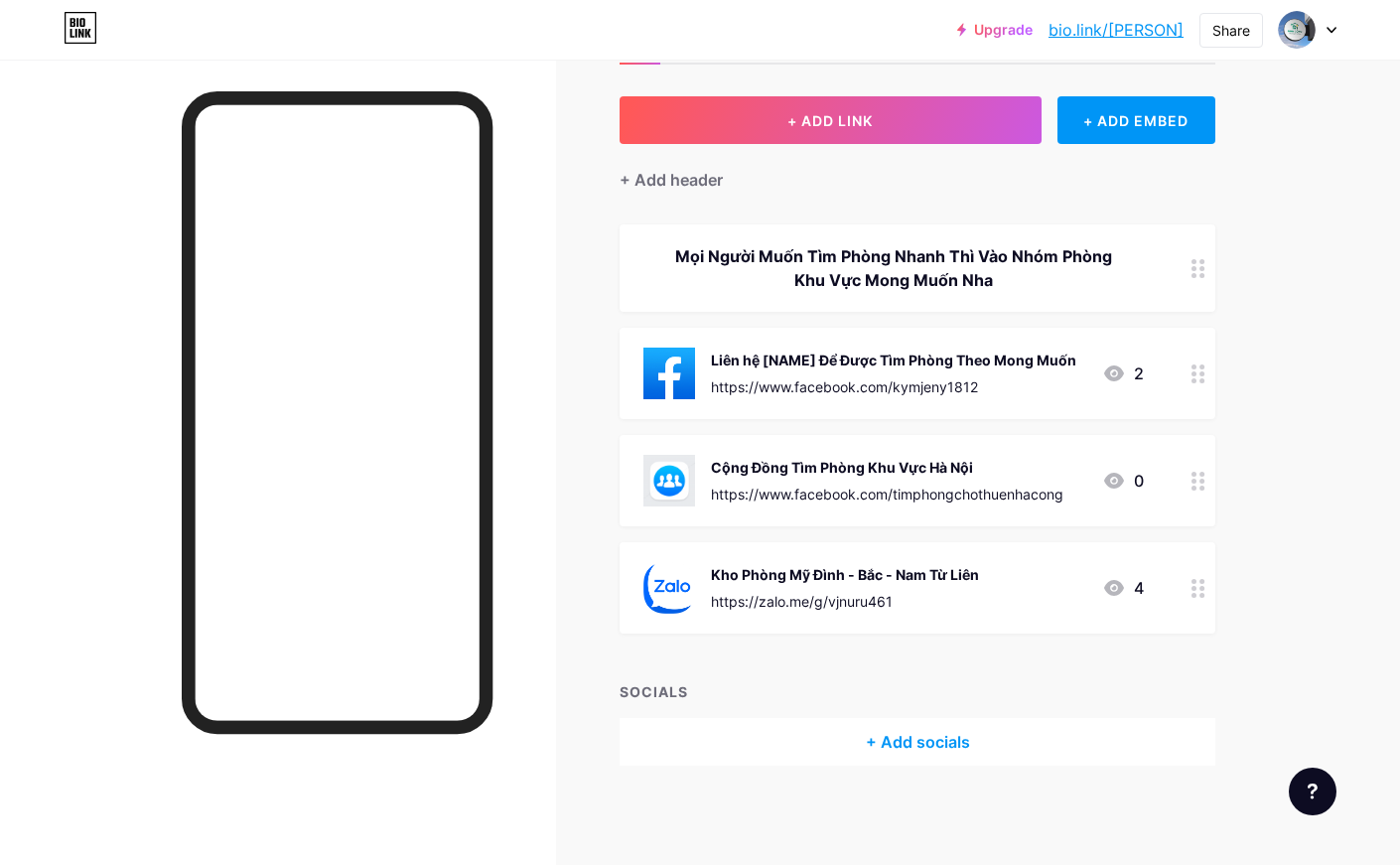 scroll, scrollTop: 87, scrollLeft: 0, axis: vertical 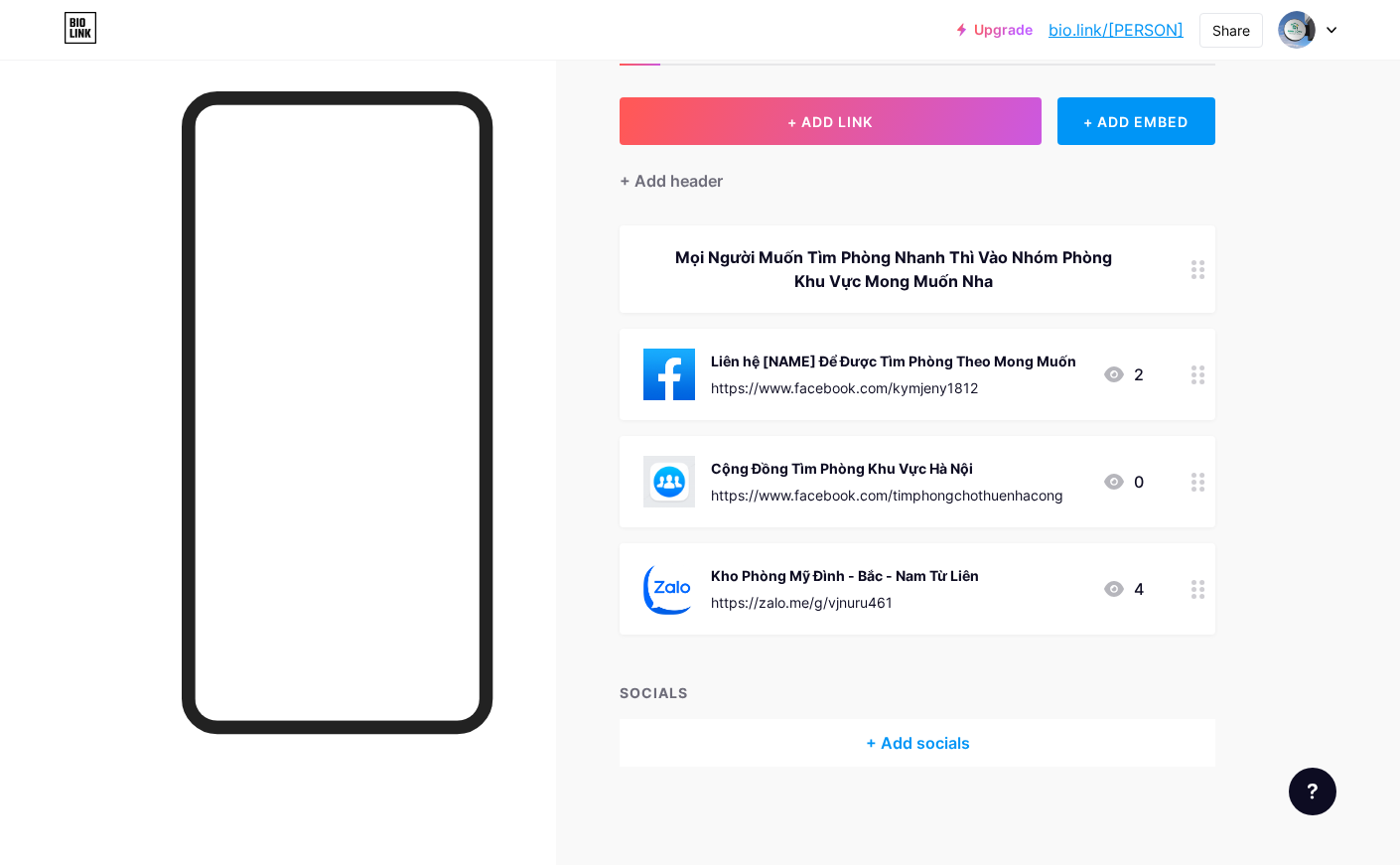 click 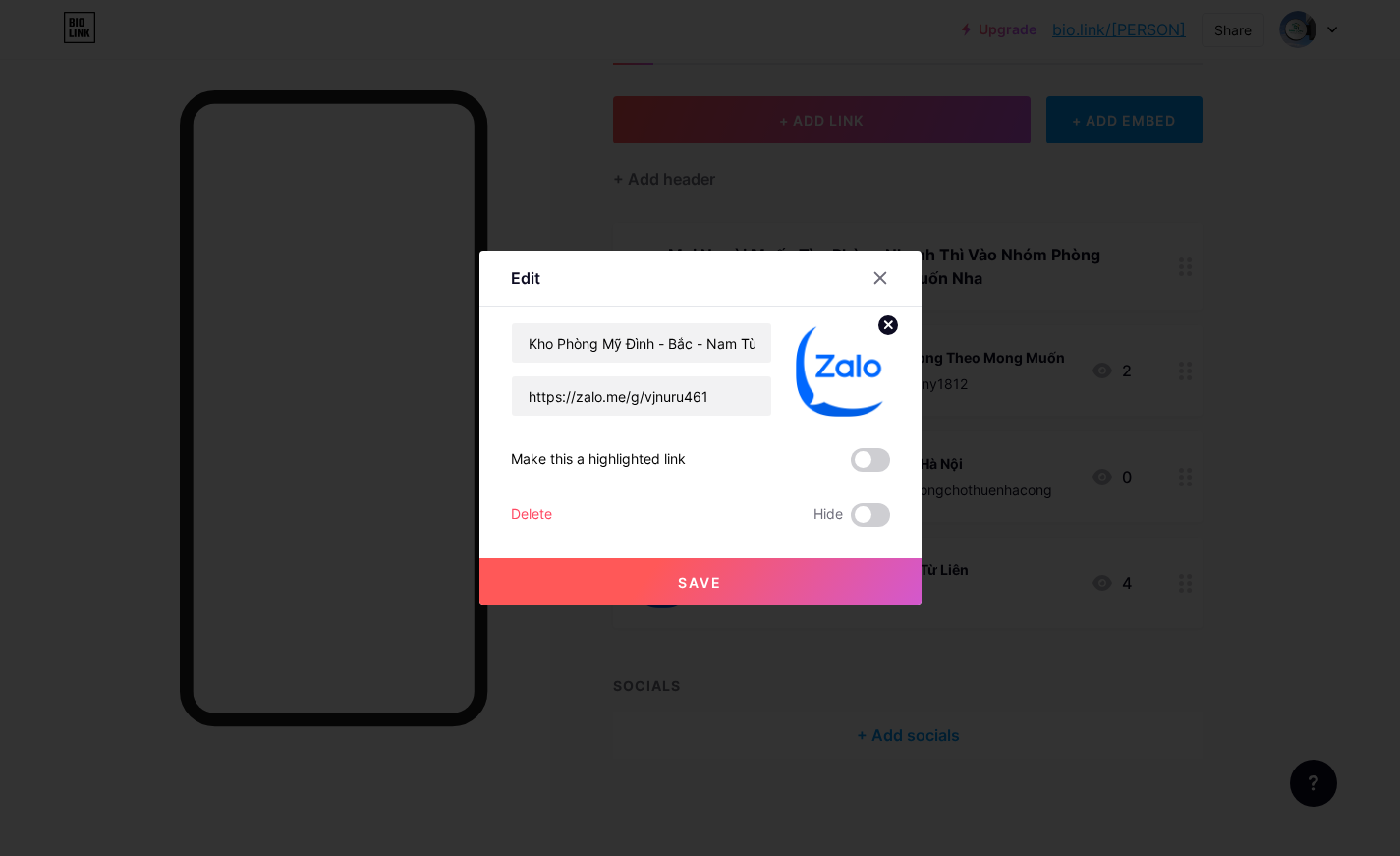 click on "Delete" at bounding box center [532, 515] 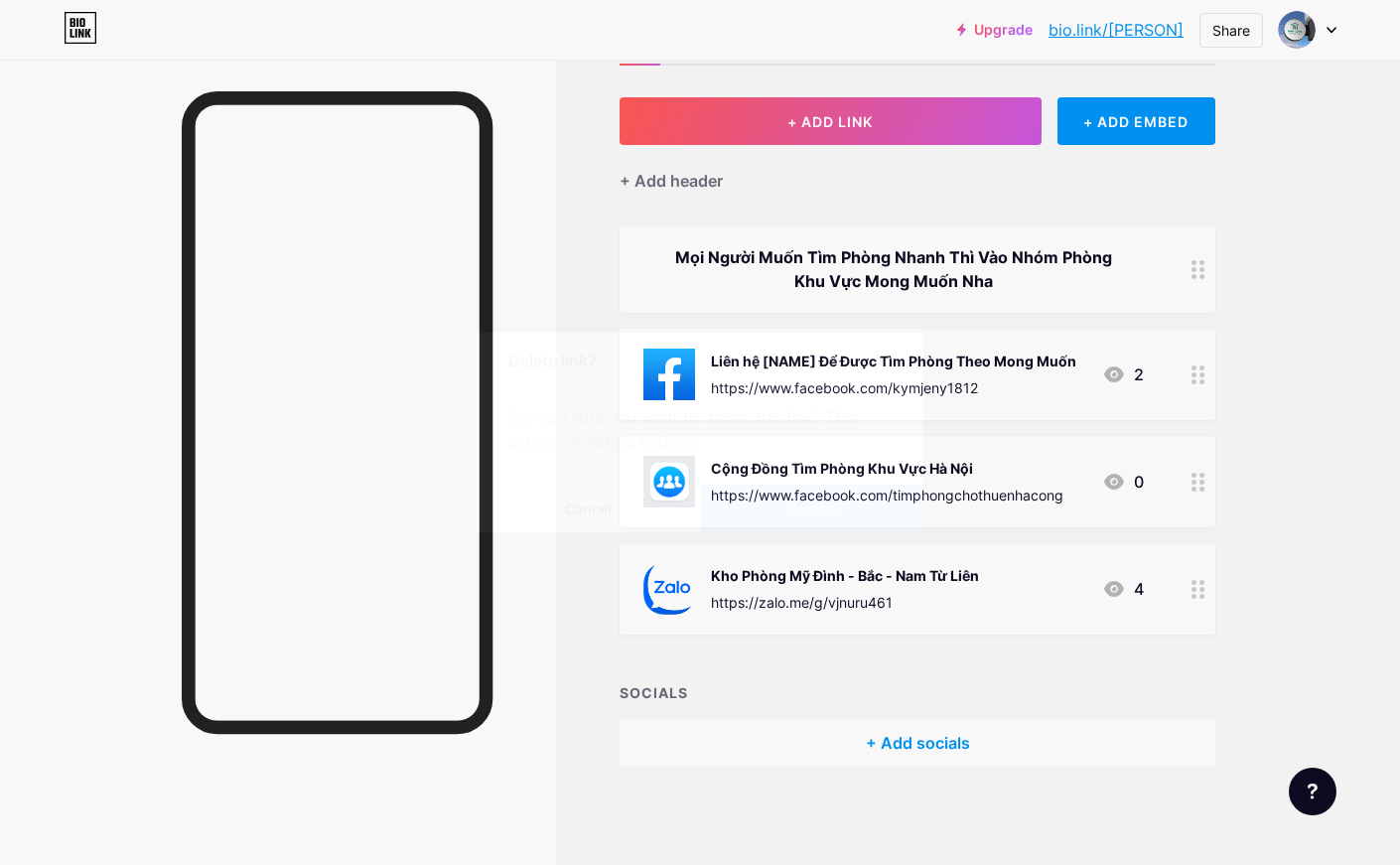 click on "Confirm" at bounding box center (811, 508) 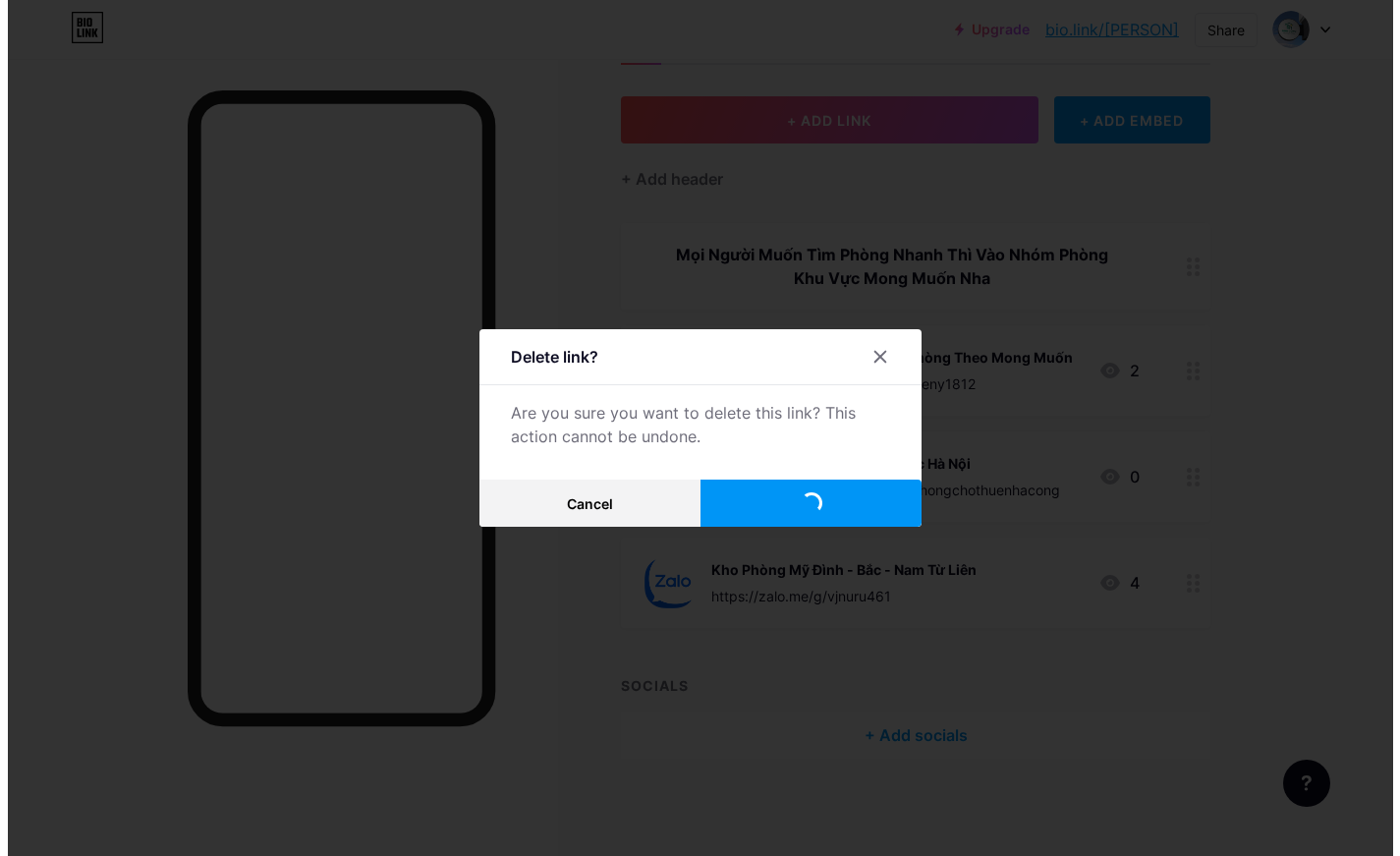scroll, scrollTop: 0, scrollLeft: 0, axis: both 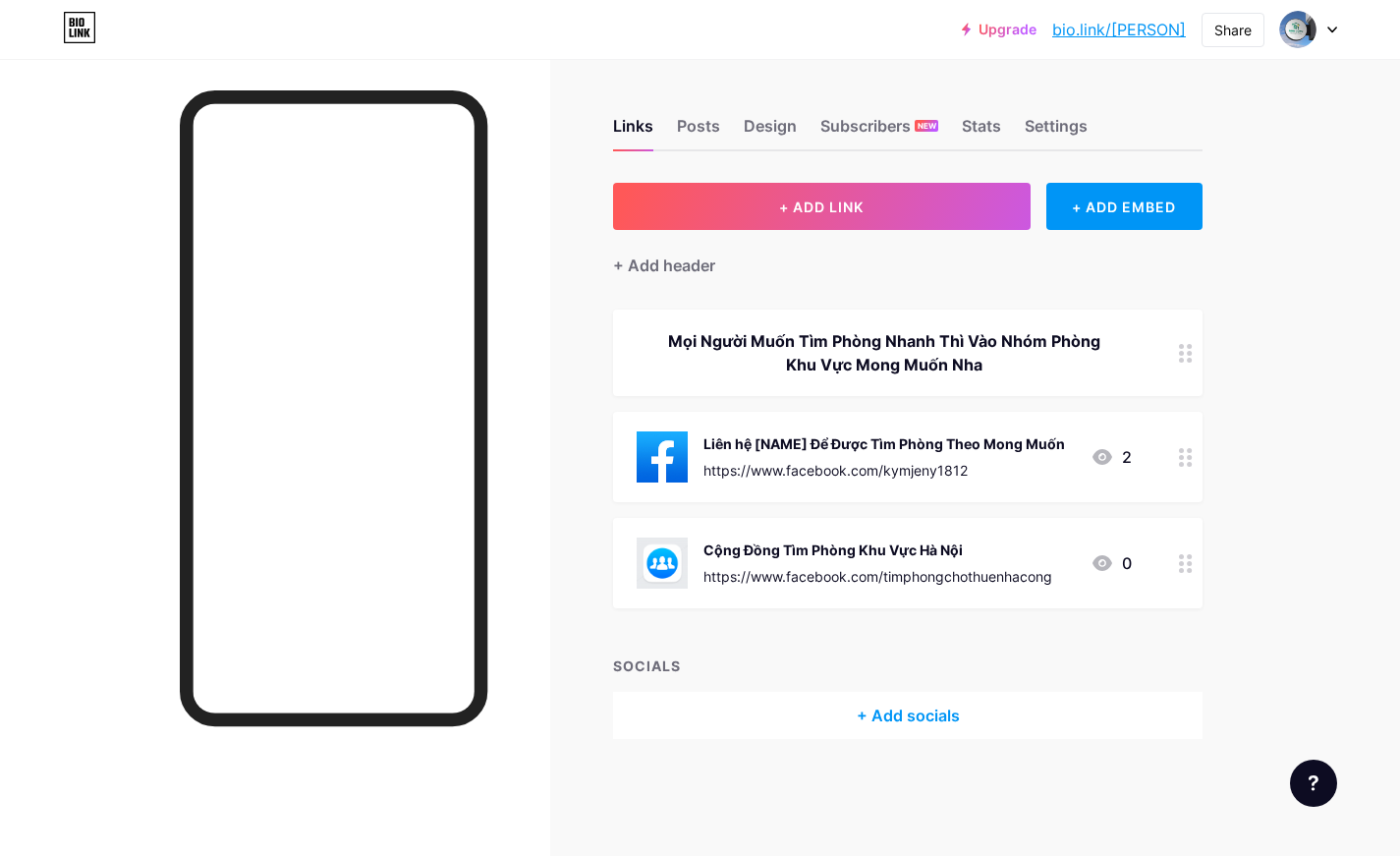 click on "+ Add socials" at bounding box center (908, 715) 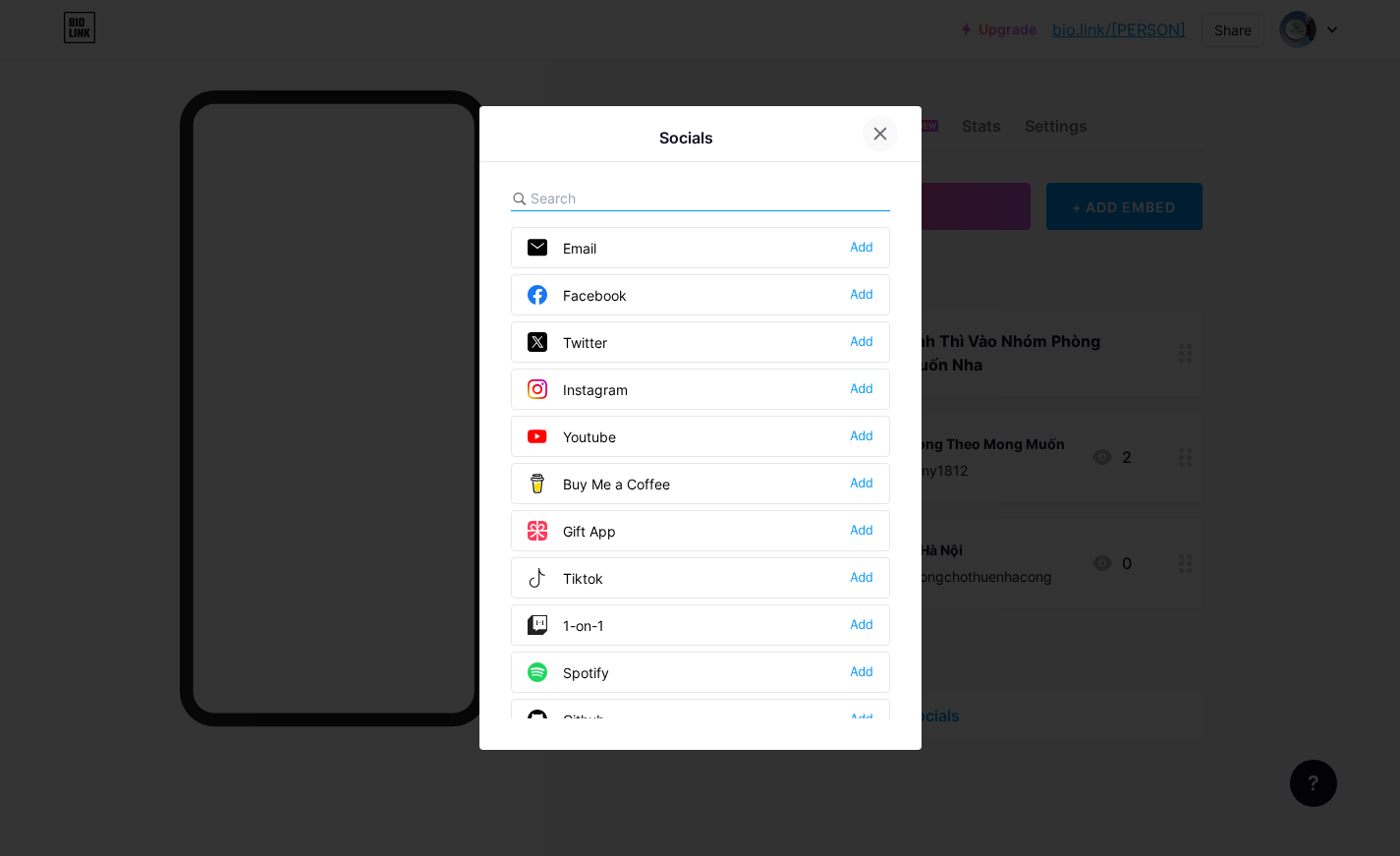 click 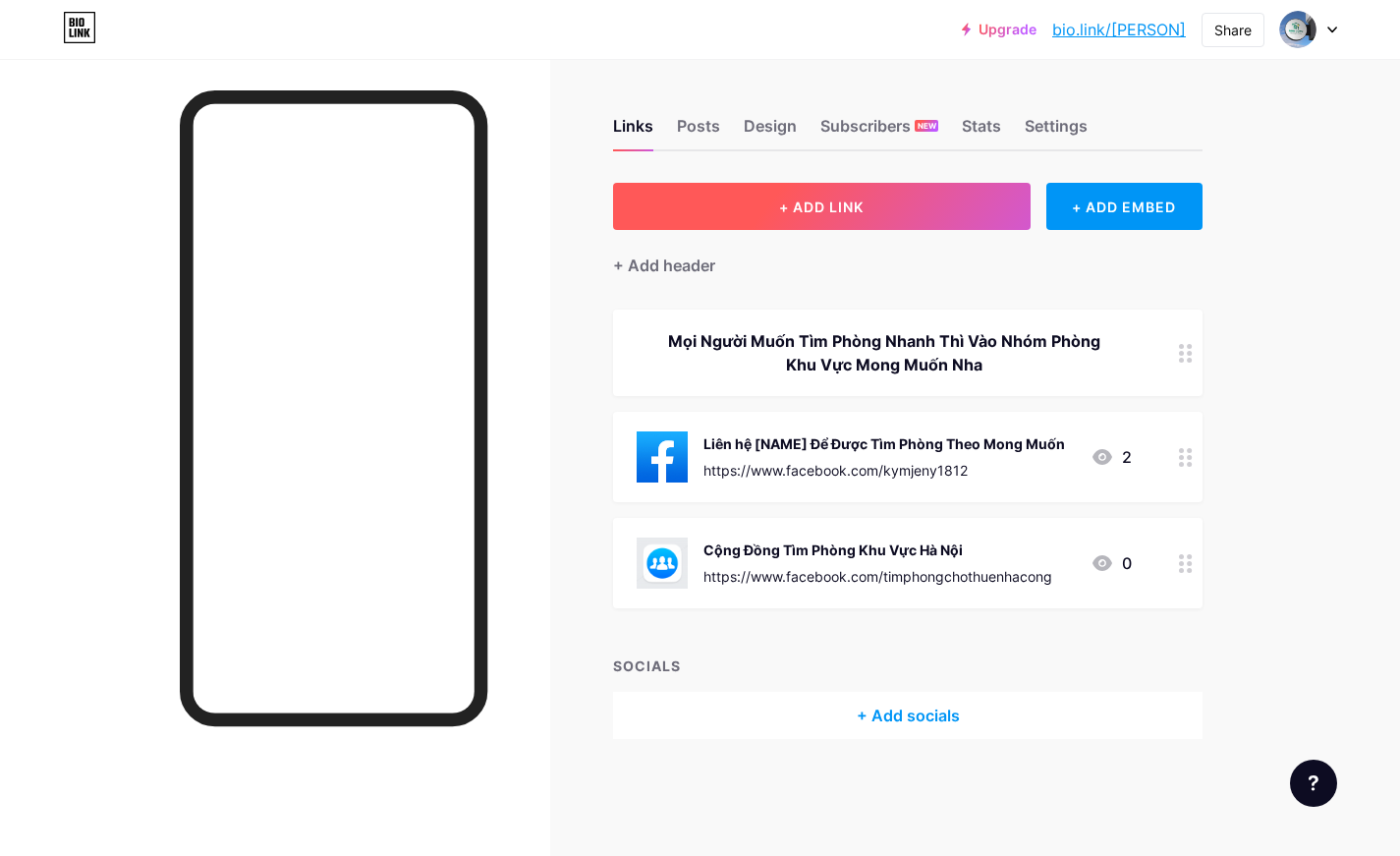 click on "+ ADD LINK" at bounding box center (821, 206) 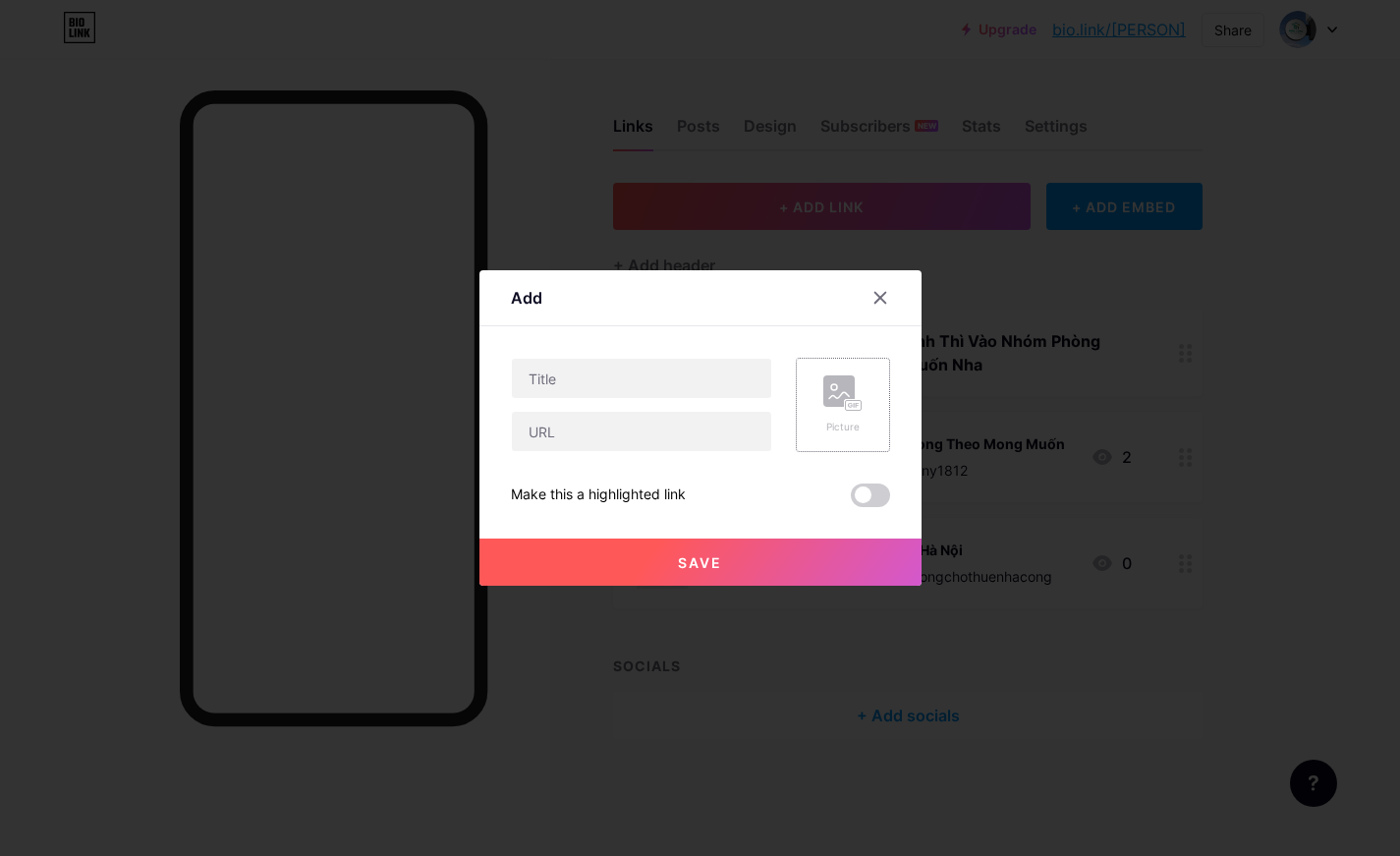 click 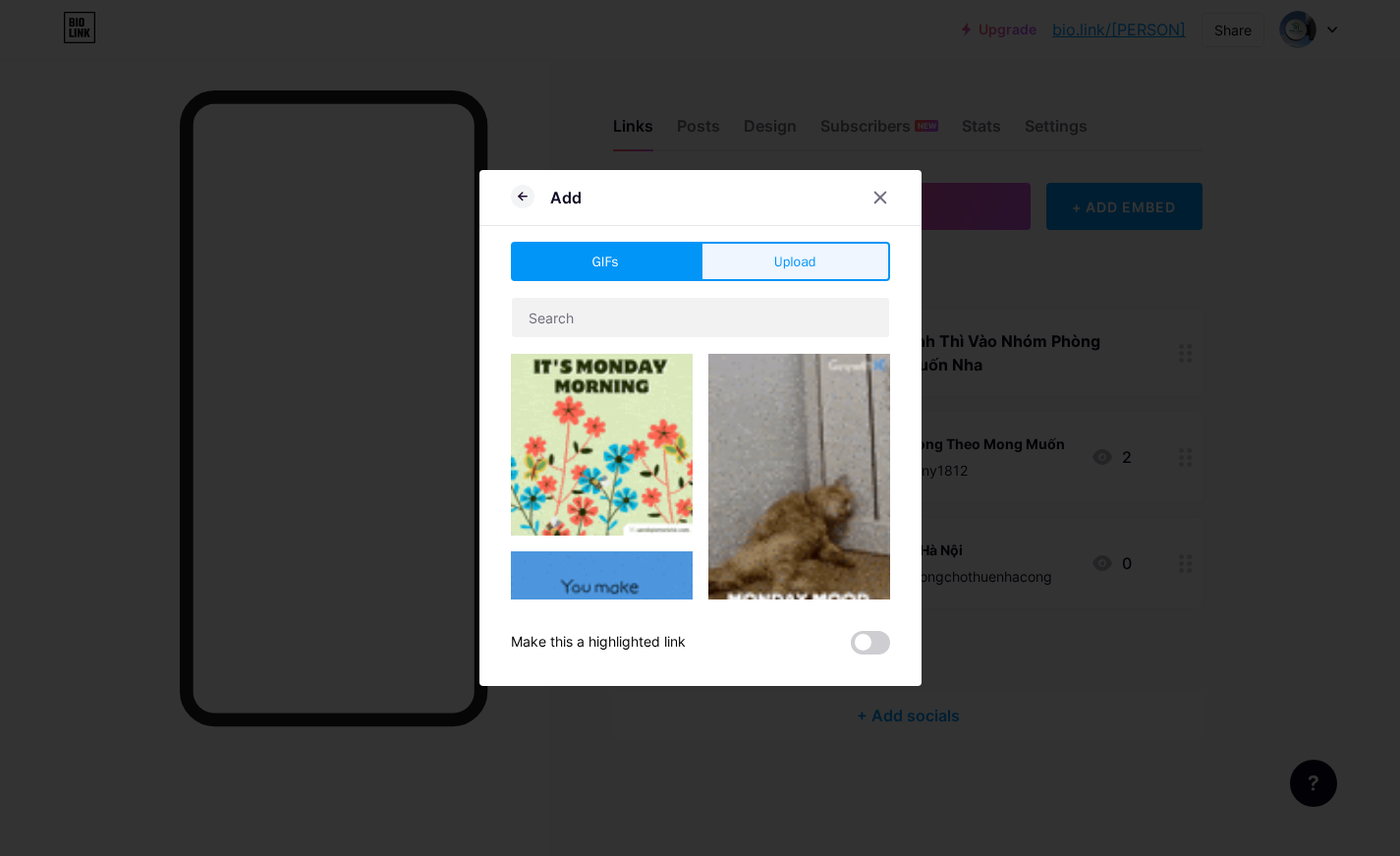 click on "Upload" at bounding box center (795, 261) 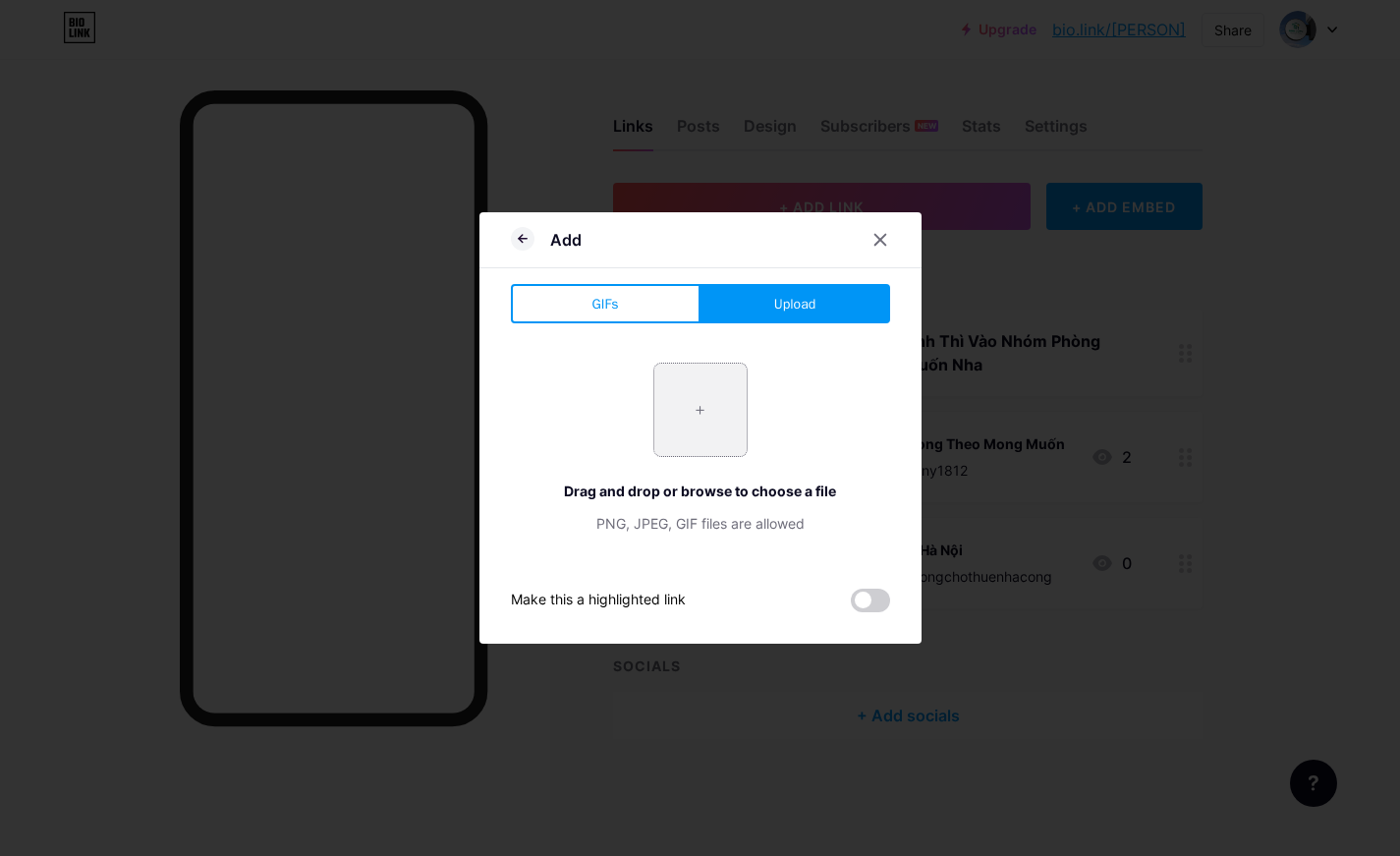 click at bounding box center (700, 410) 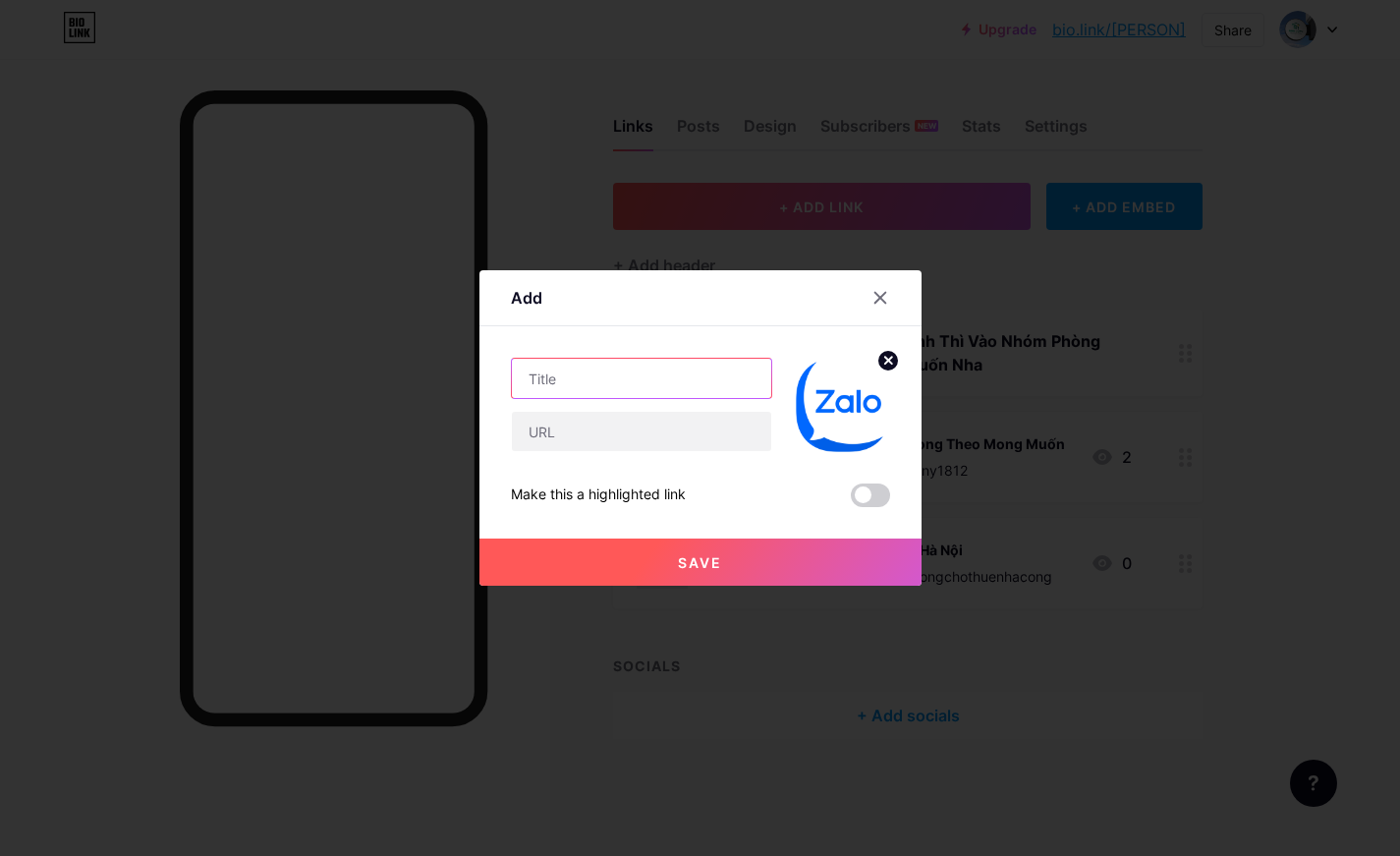 click at bounding box center [642, 378] 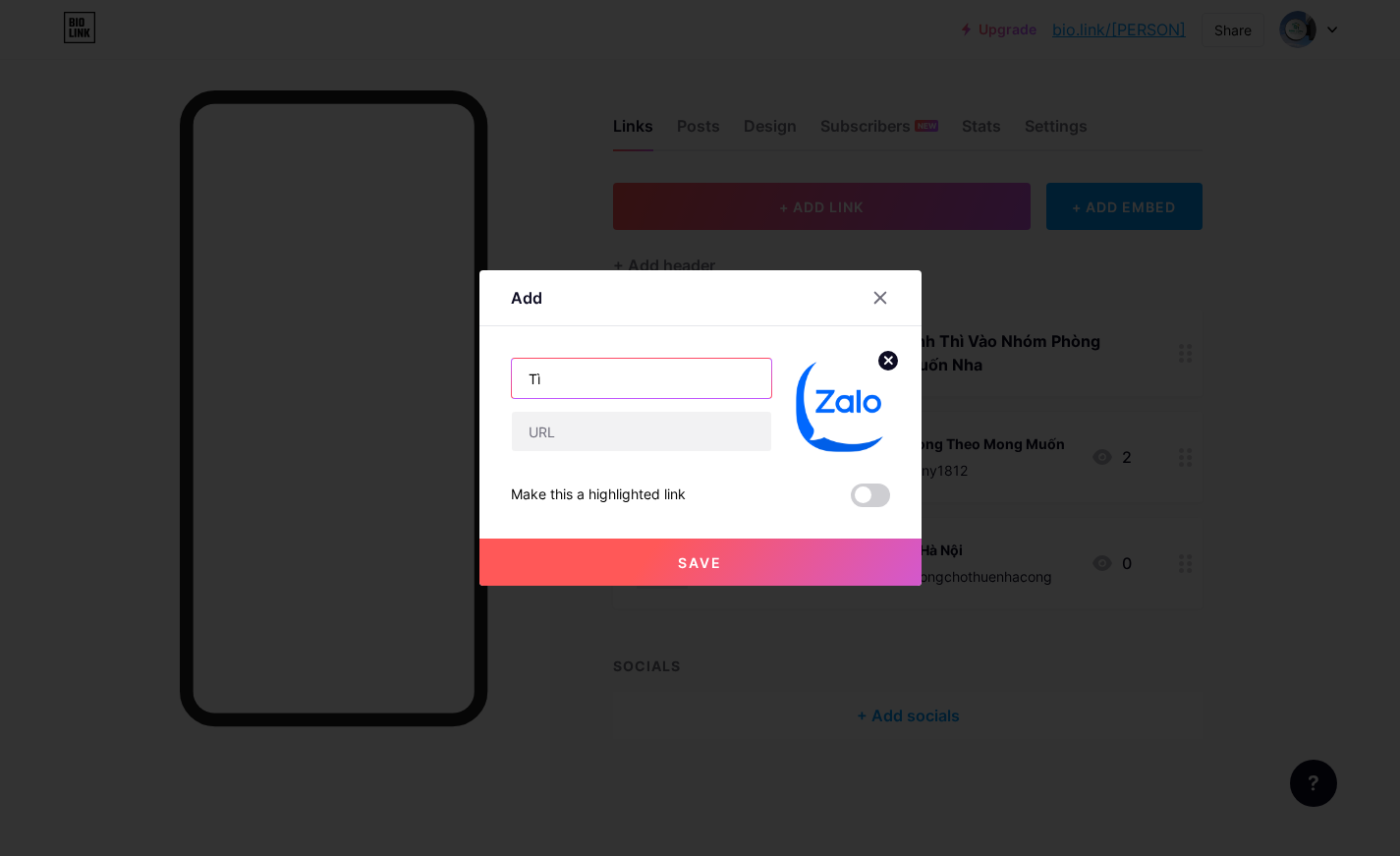 type on "T" 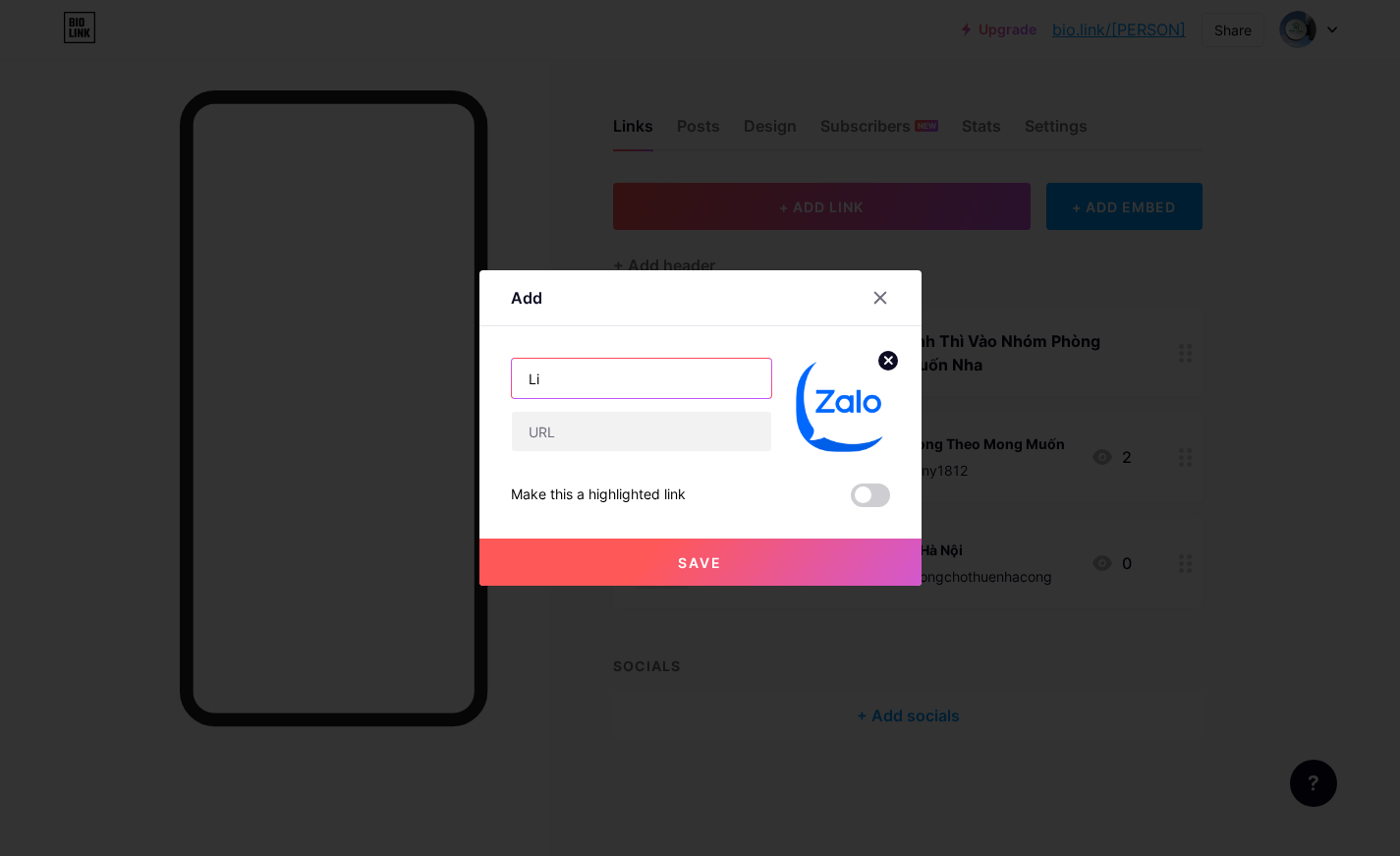 type on "L" 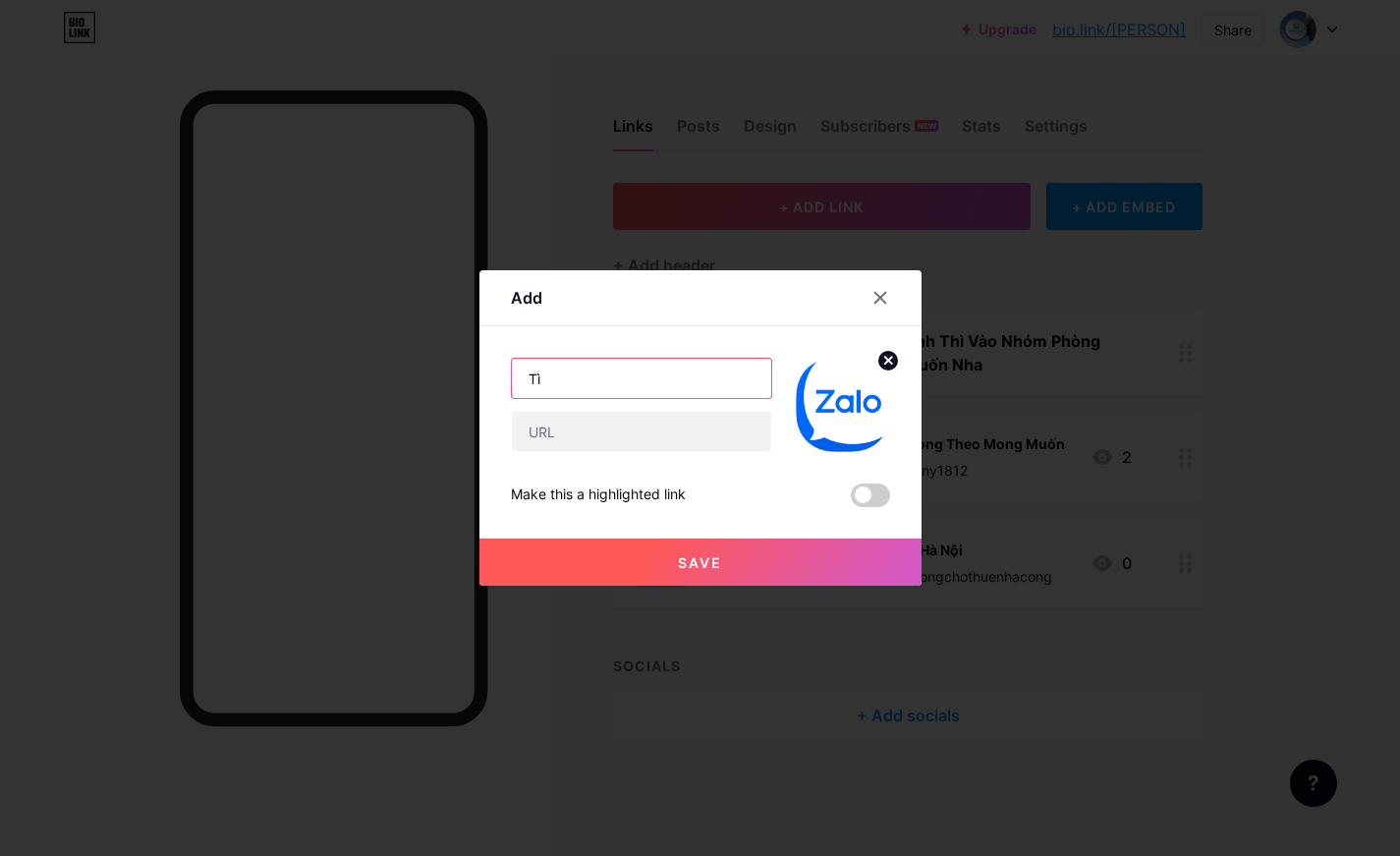 type on "T" 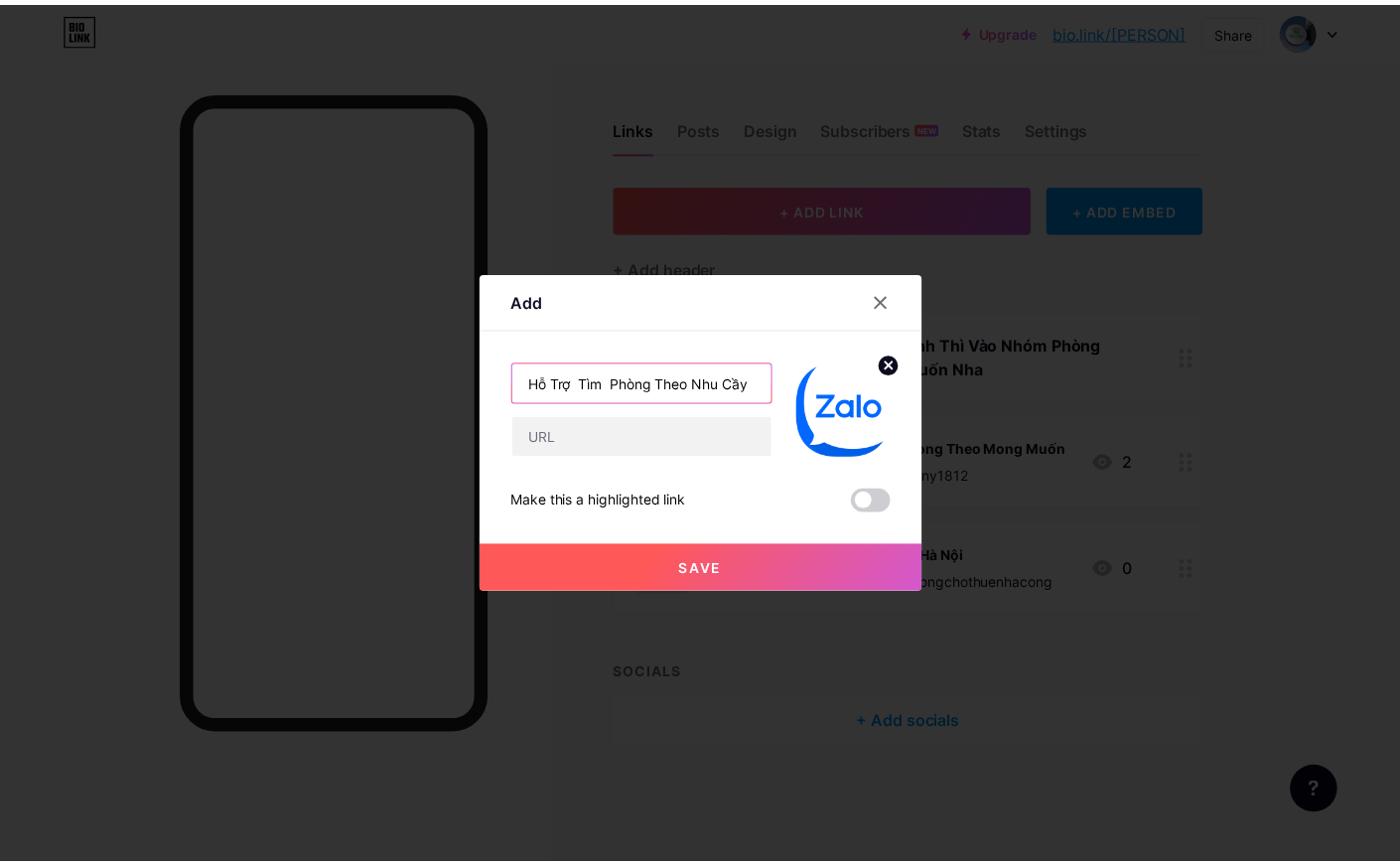 scroll, scrollTop: 0, scrollLeft: 0, axis: both 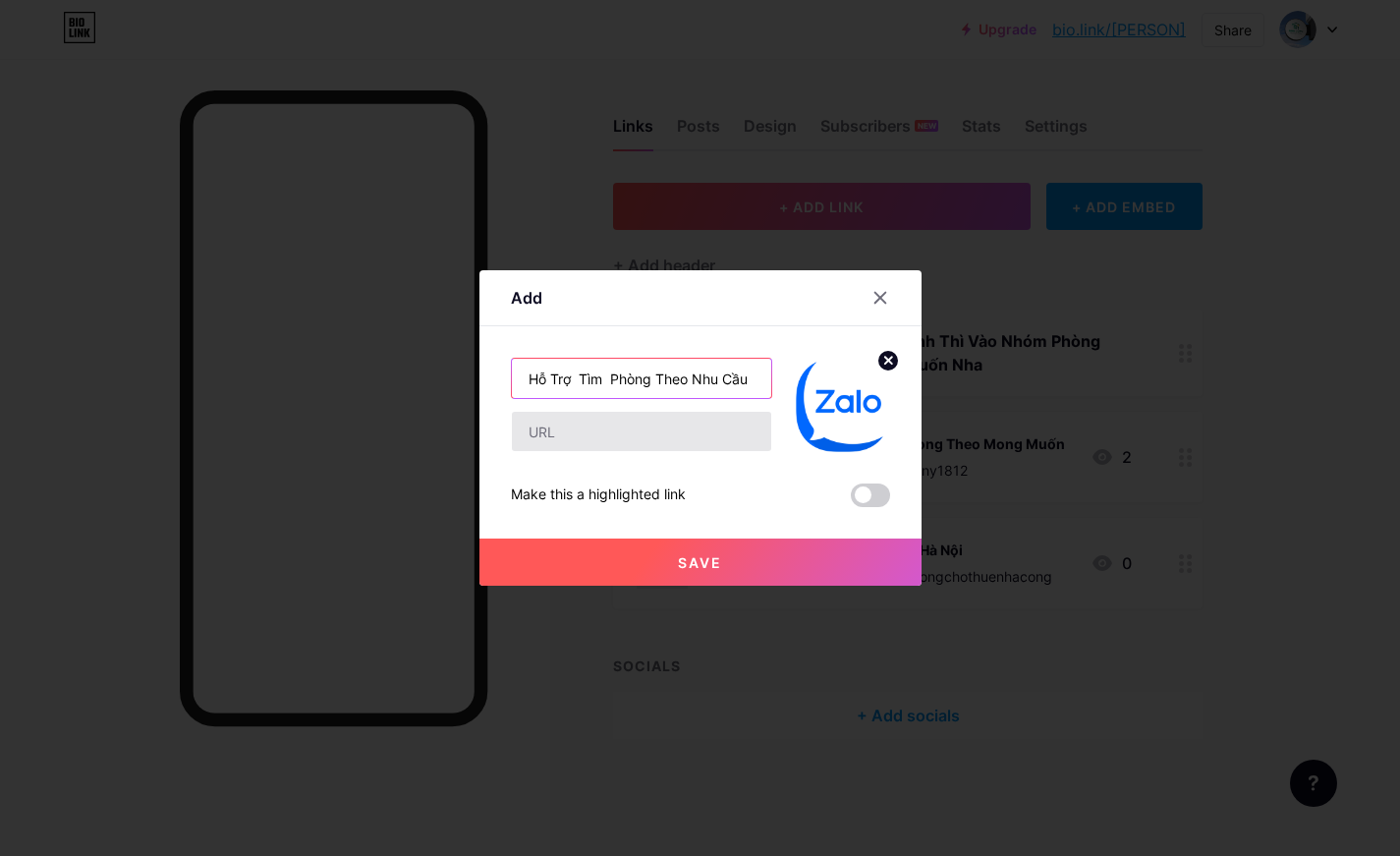 type on "Hỗ Trợ  Tìm  Phòng Theo Nhu Cầu" 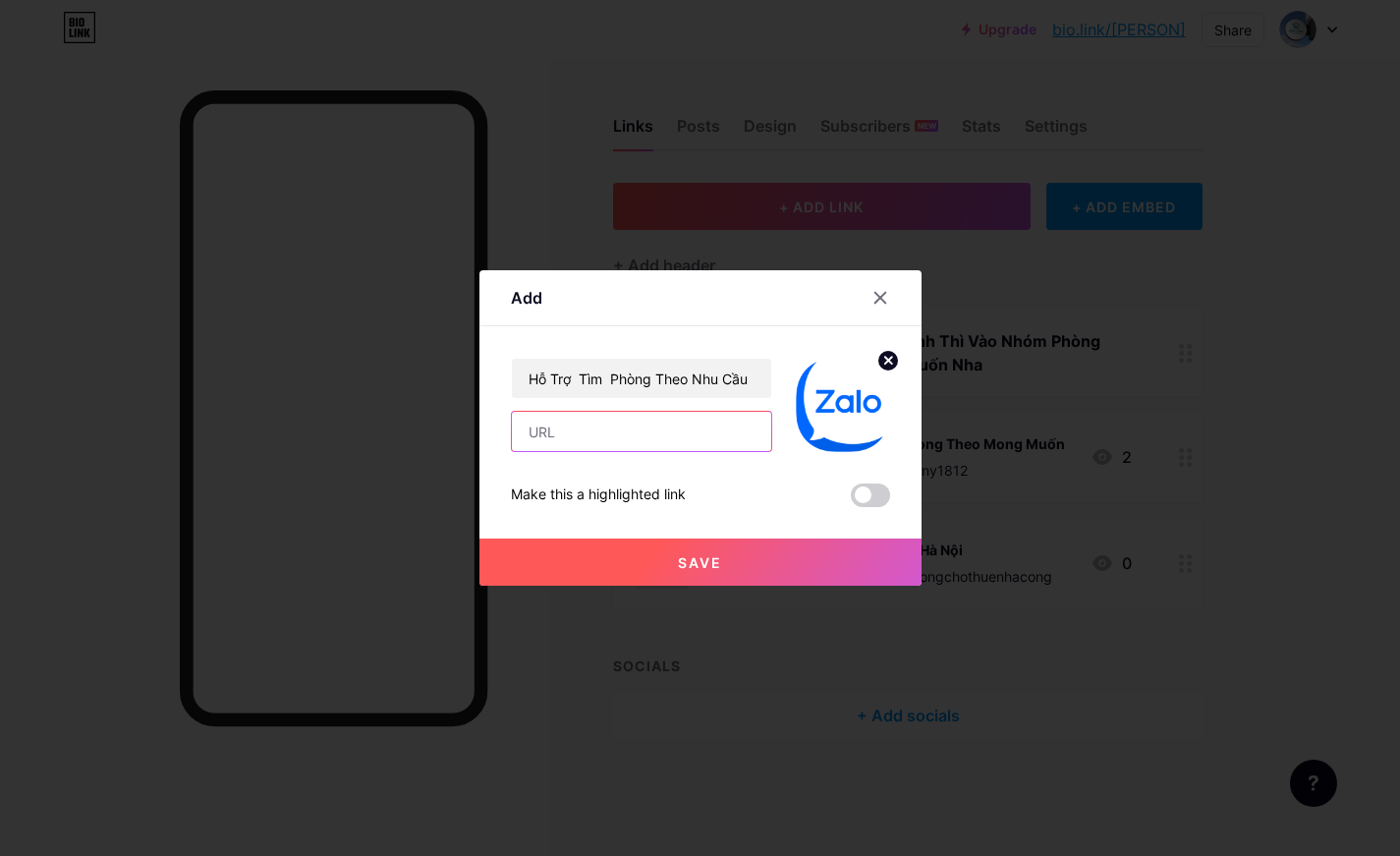click at bounding box center (642, 431) 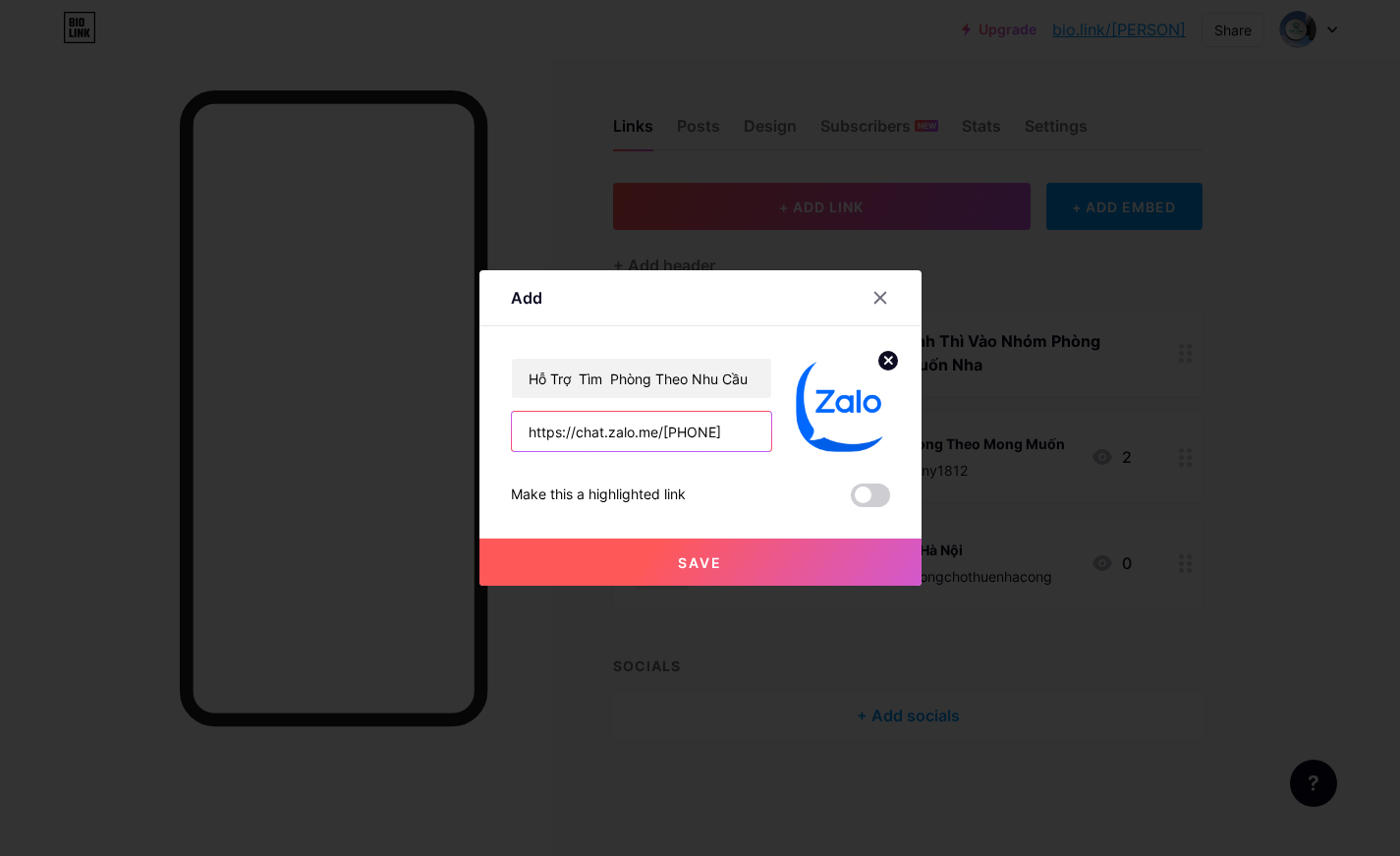 type on "https://chat.zalo.me/[PHONE]" 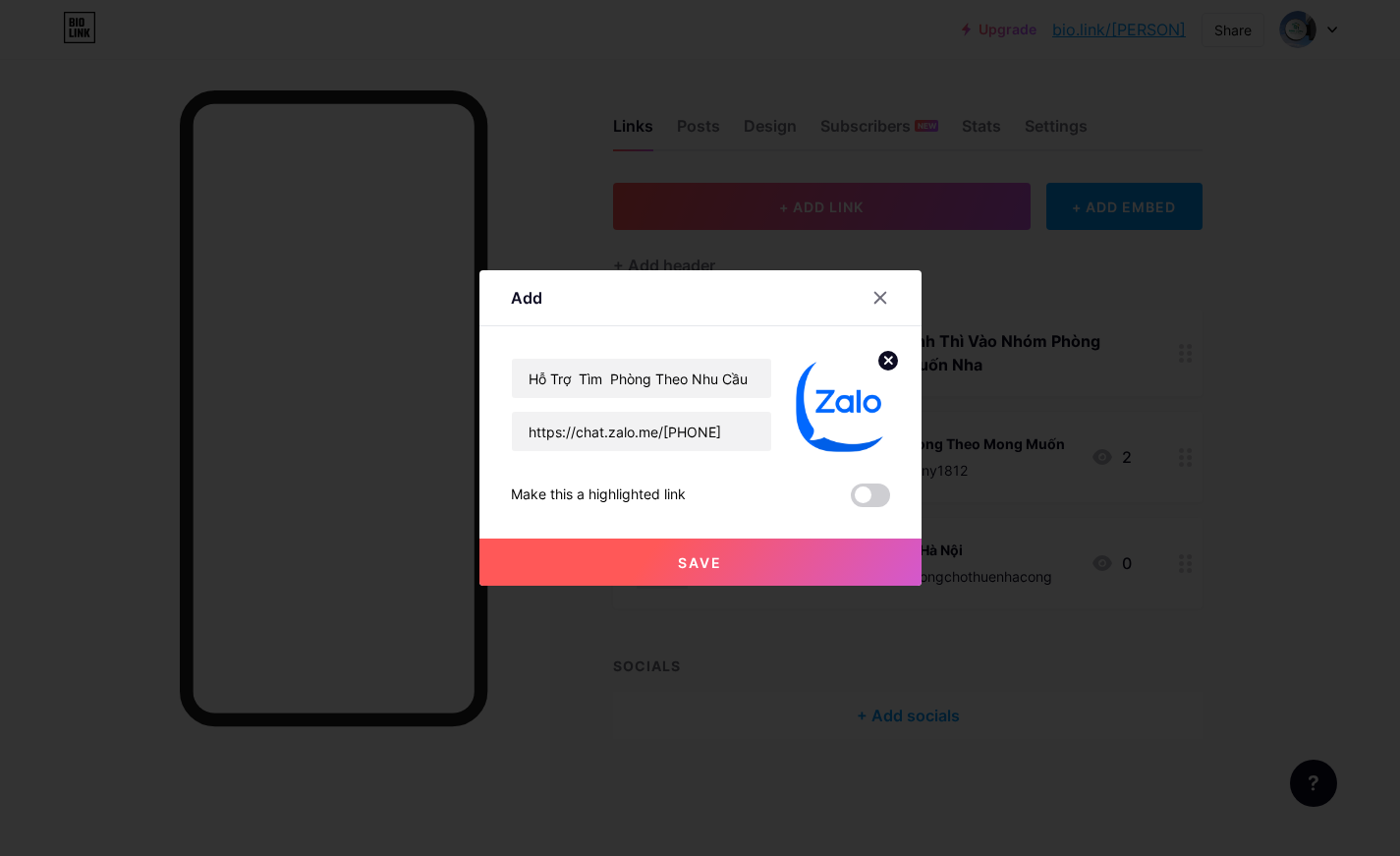 click on "Save" at bounding box center (700, 562) 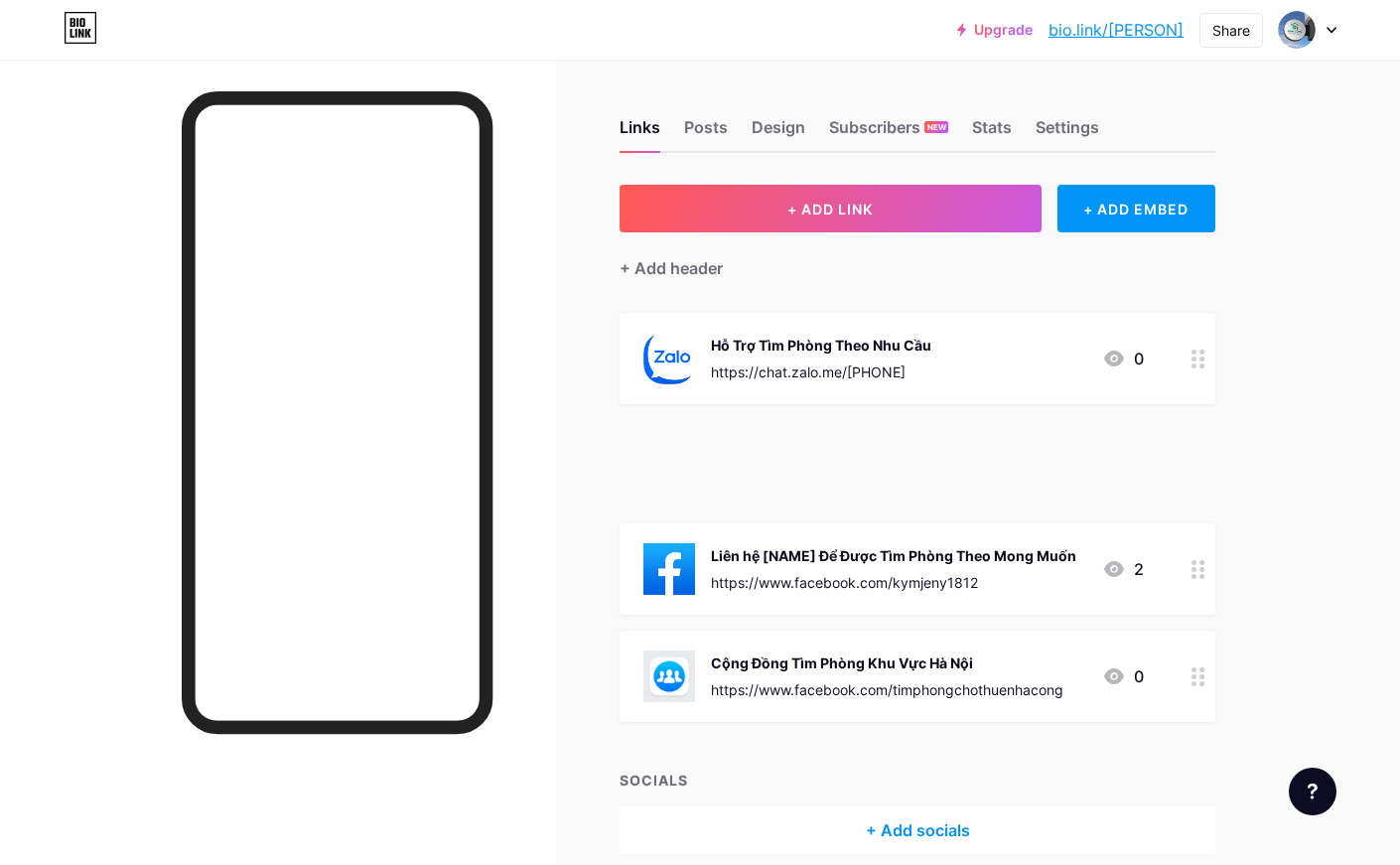 type 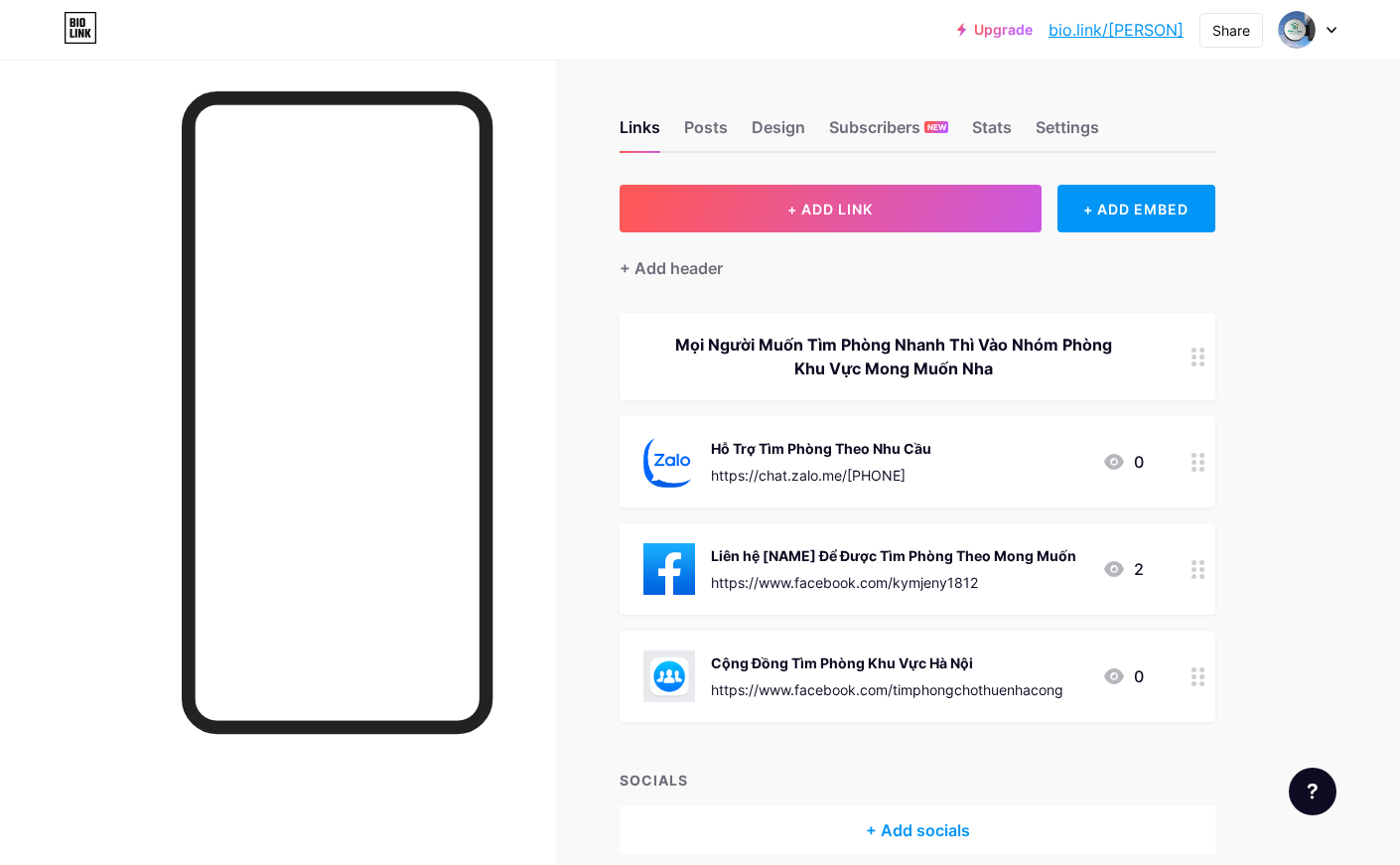 click on "https://chat.zalo.me/[PHONE]" at bounding box center [821, 475] 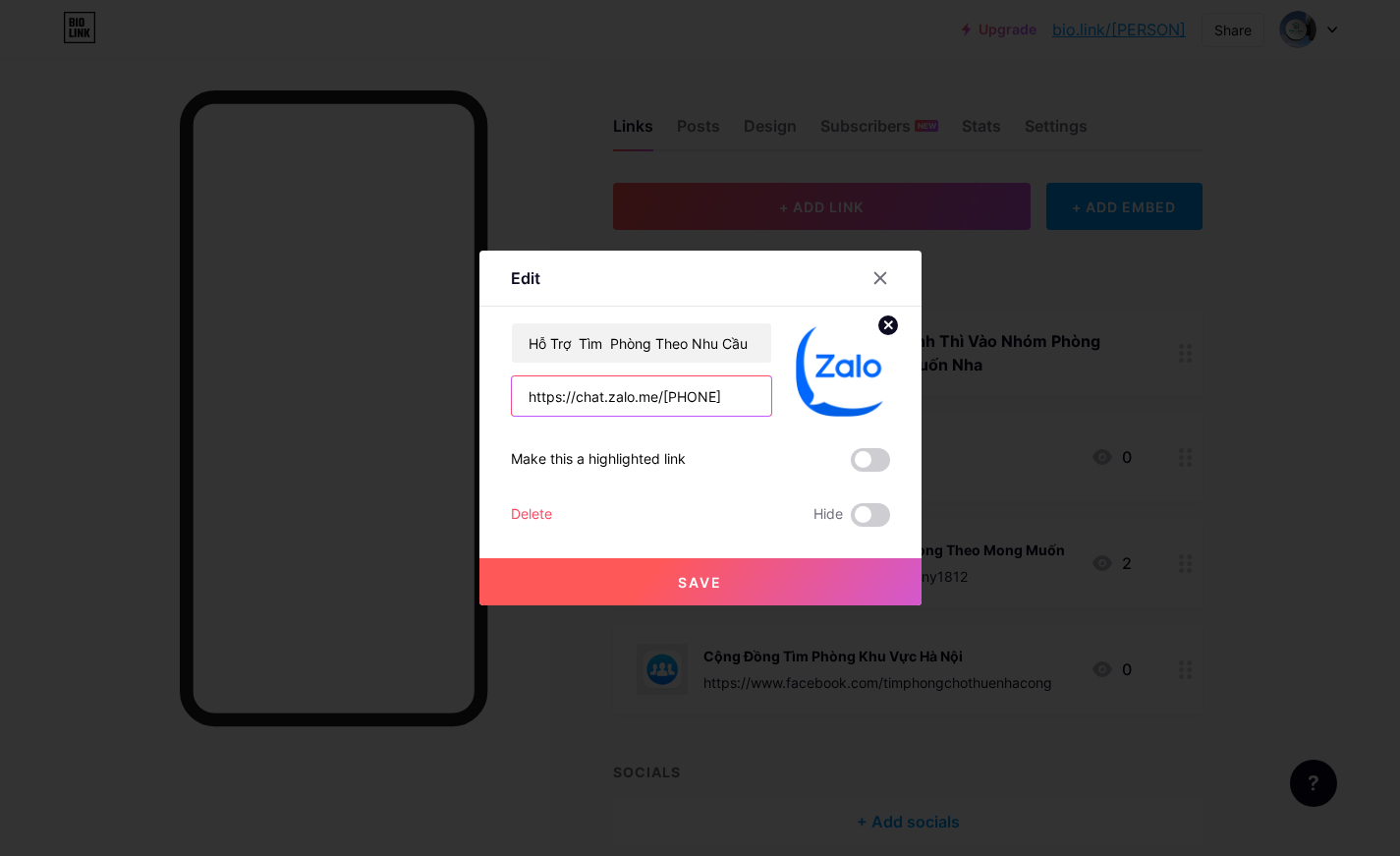drag, startPoint x: 612, startPoint y: 400, endPoint x: 525, endPoint y: 399, distance: 87.005747 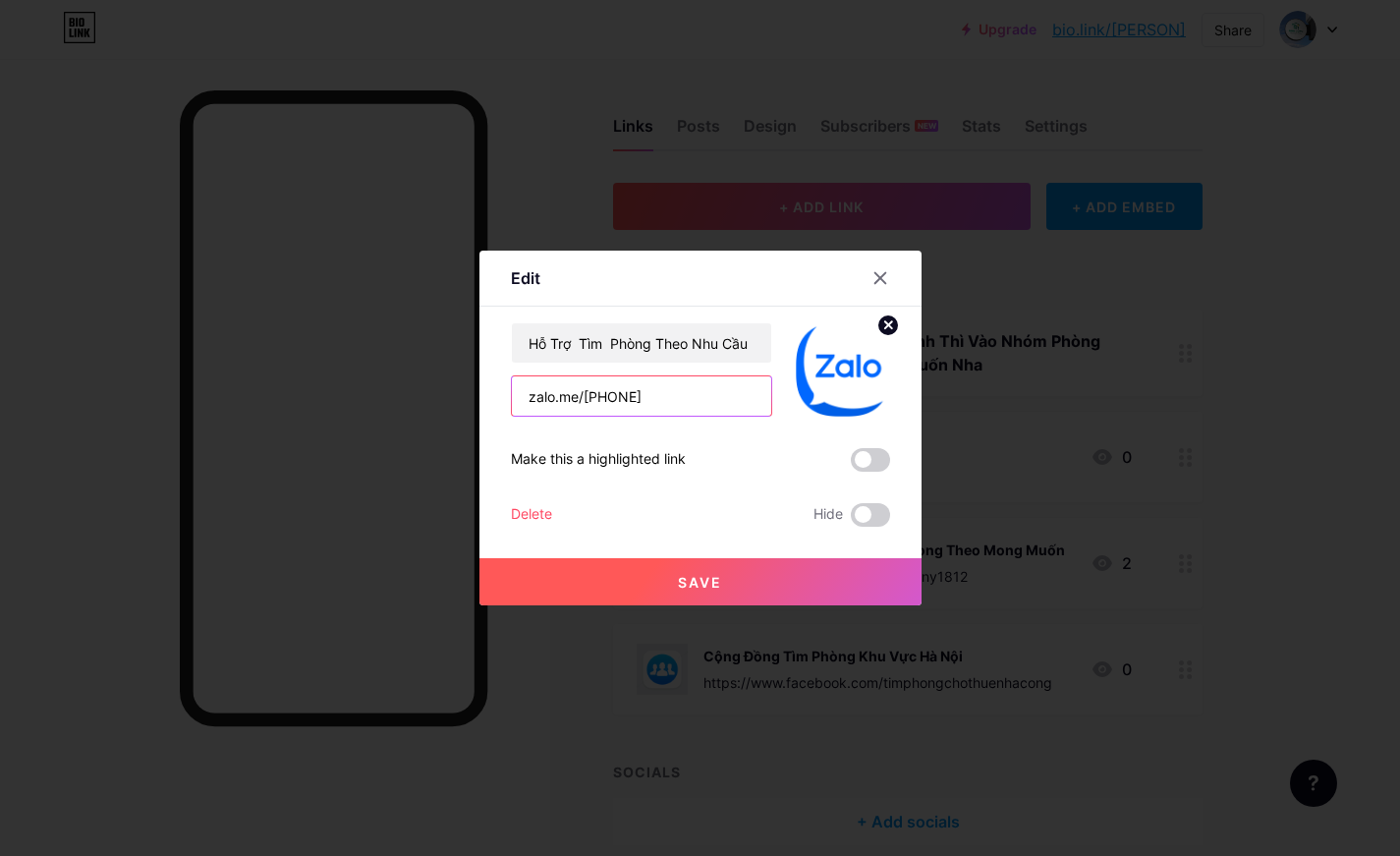 type on "zalo.me/[PHONE]" 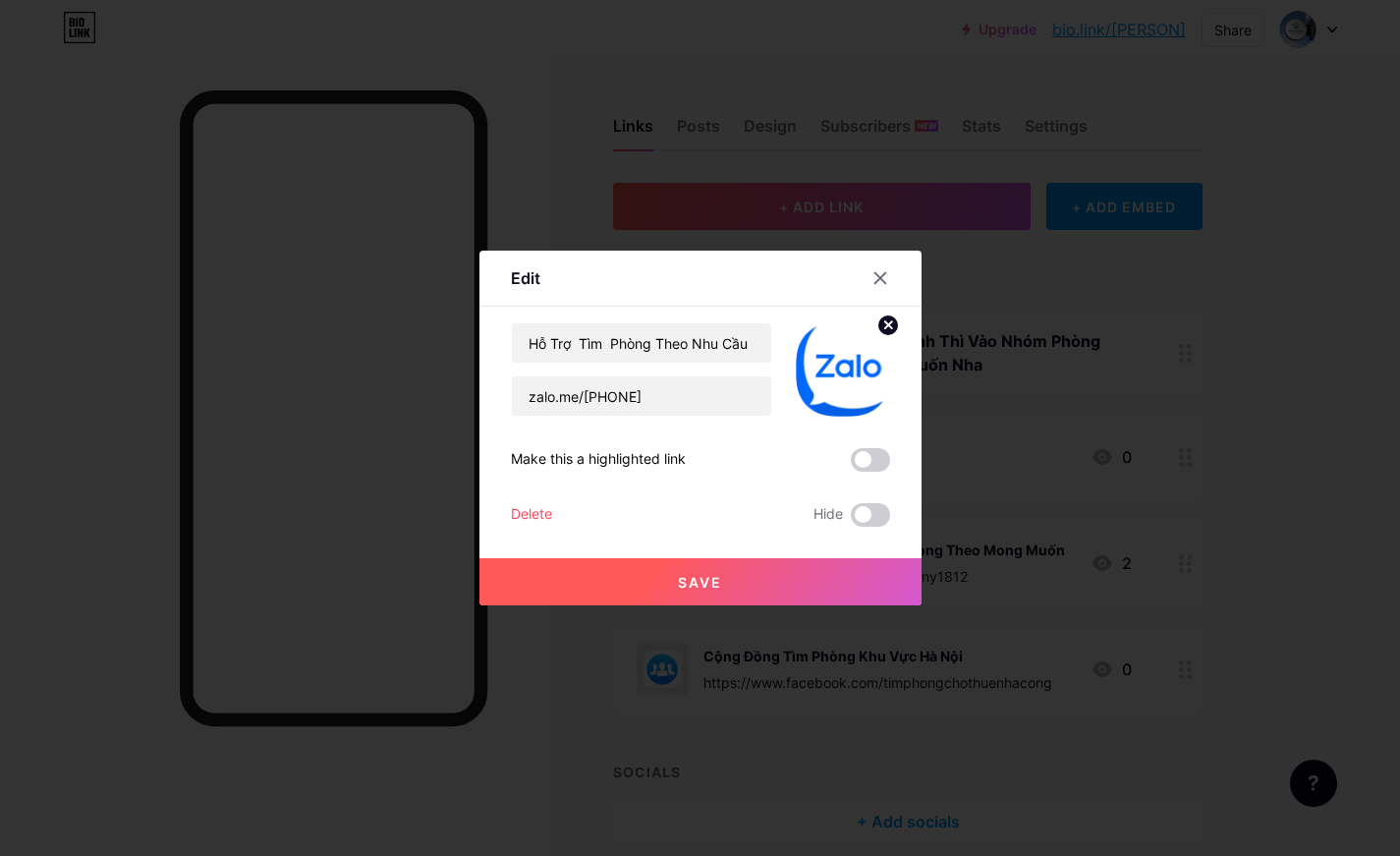 click on "Save" at bounding box center [700, 582] 